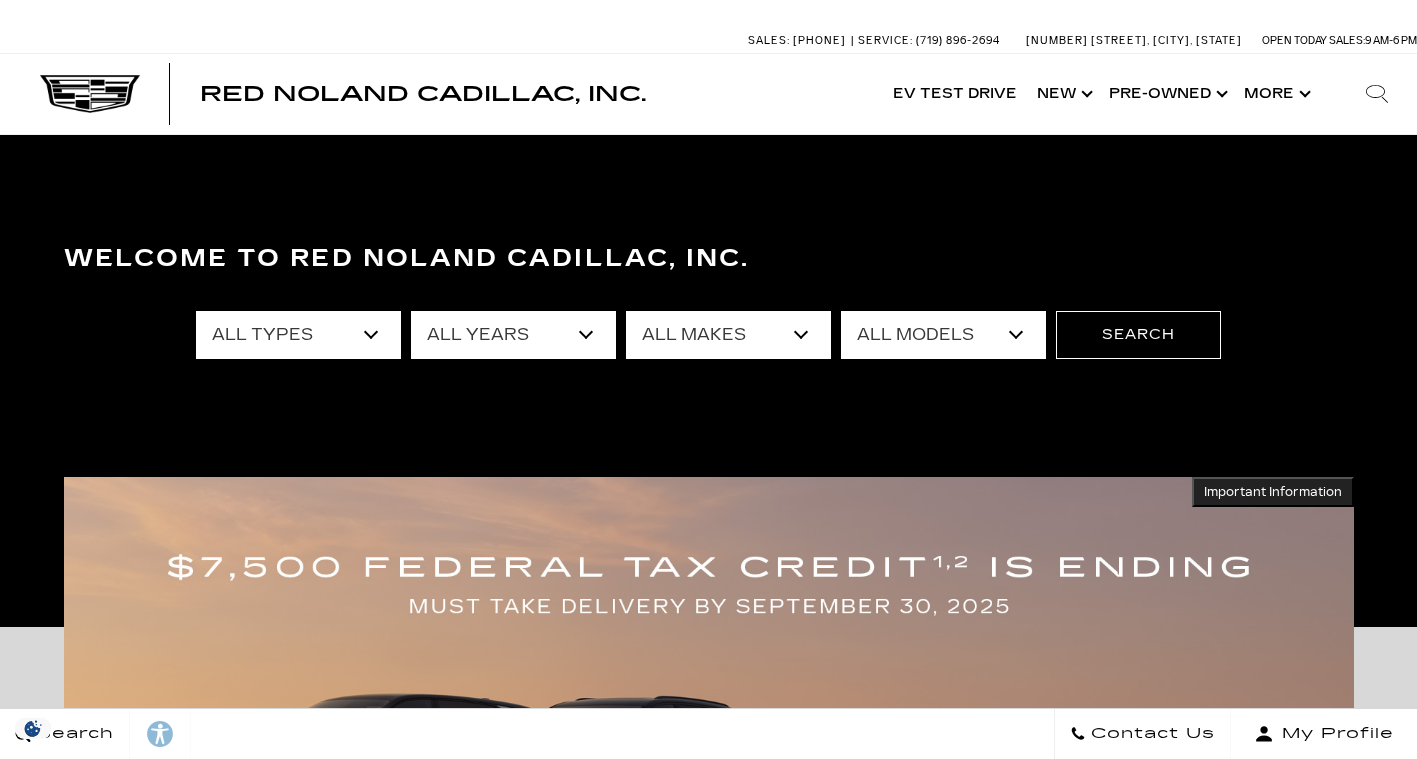 scroll, scrollTop: 0, scrollLeft: 0, axis: both 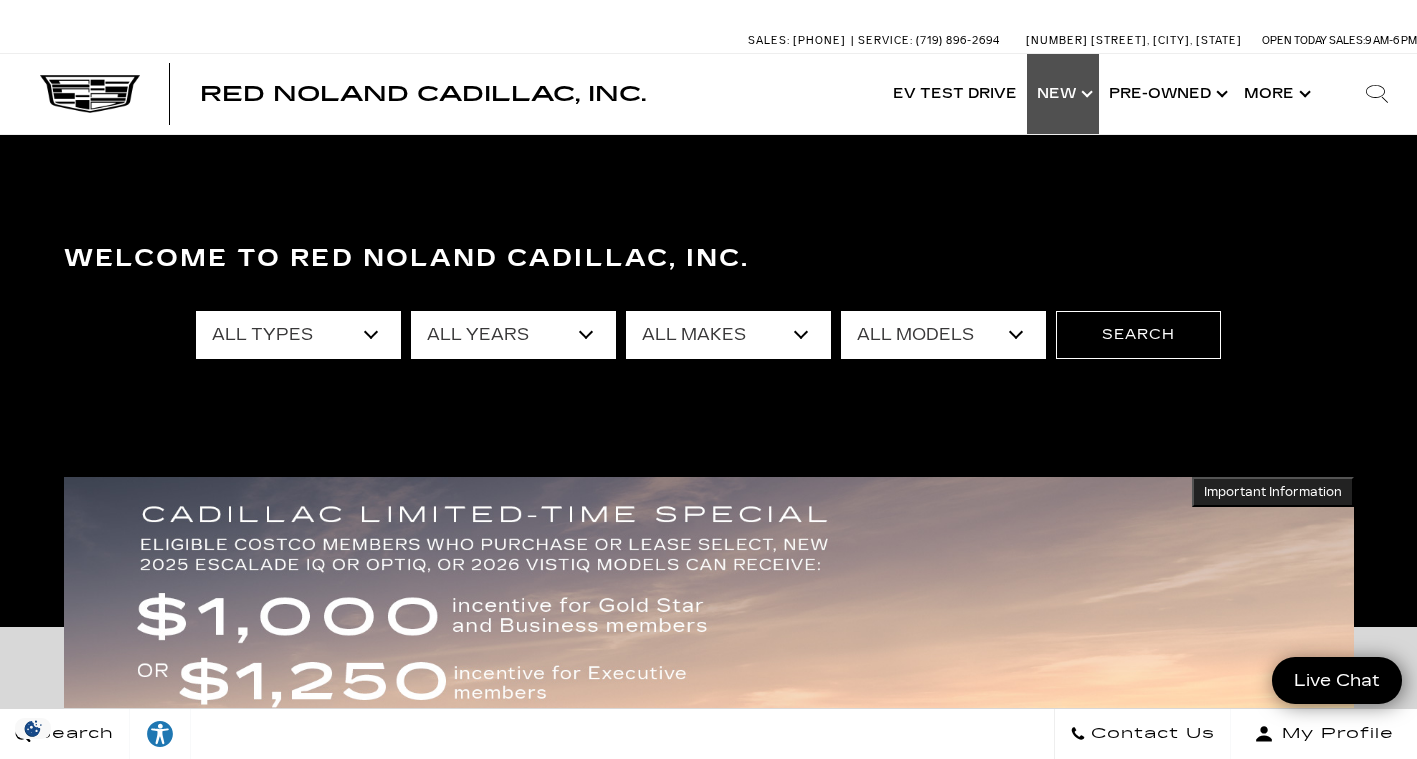 click on "Show  New" at bounding box center (1063, 94) 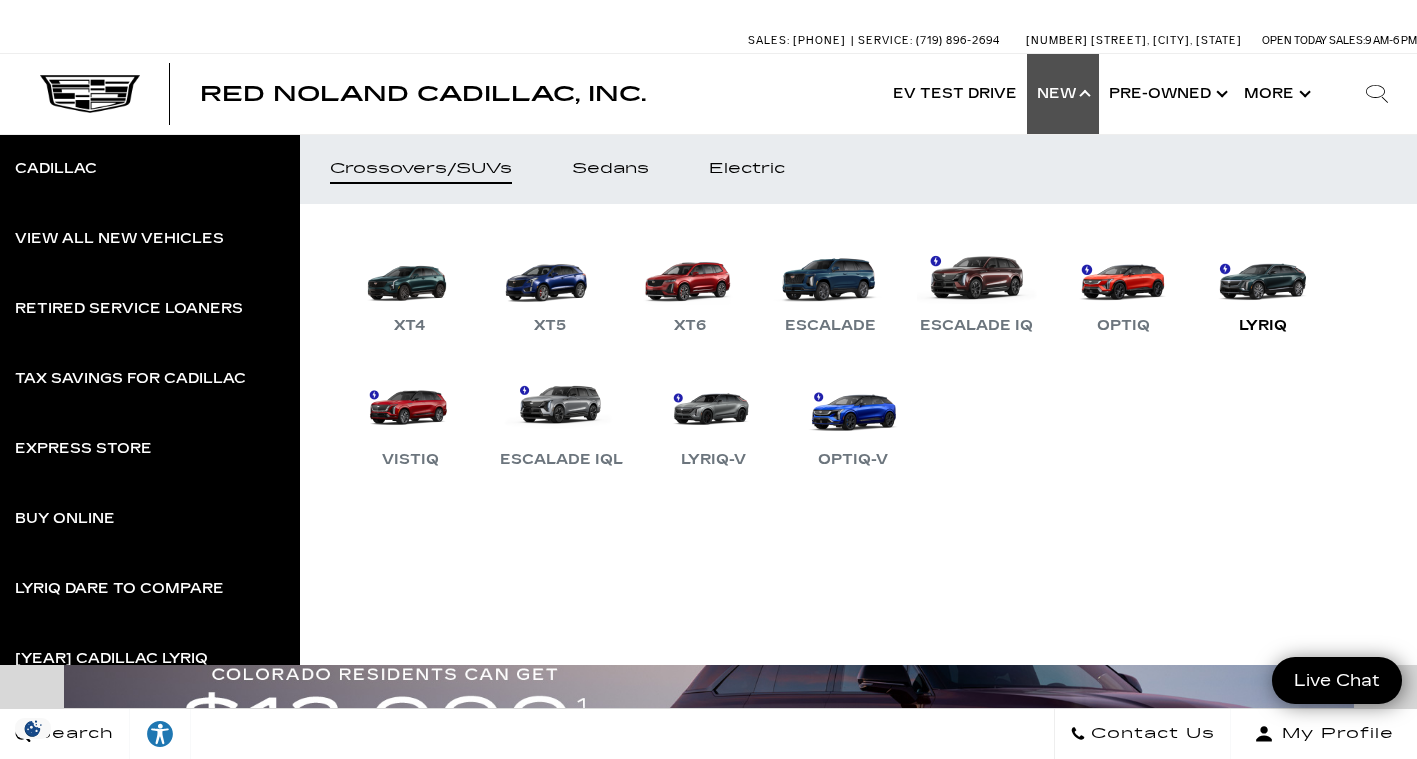 click on "LYRIQ" at bounding box center [1263, 286] 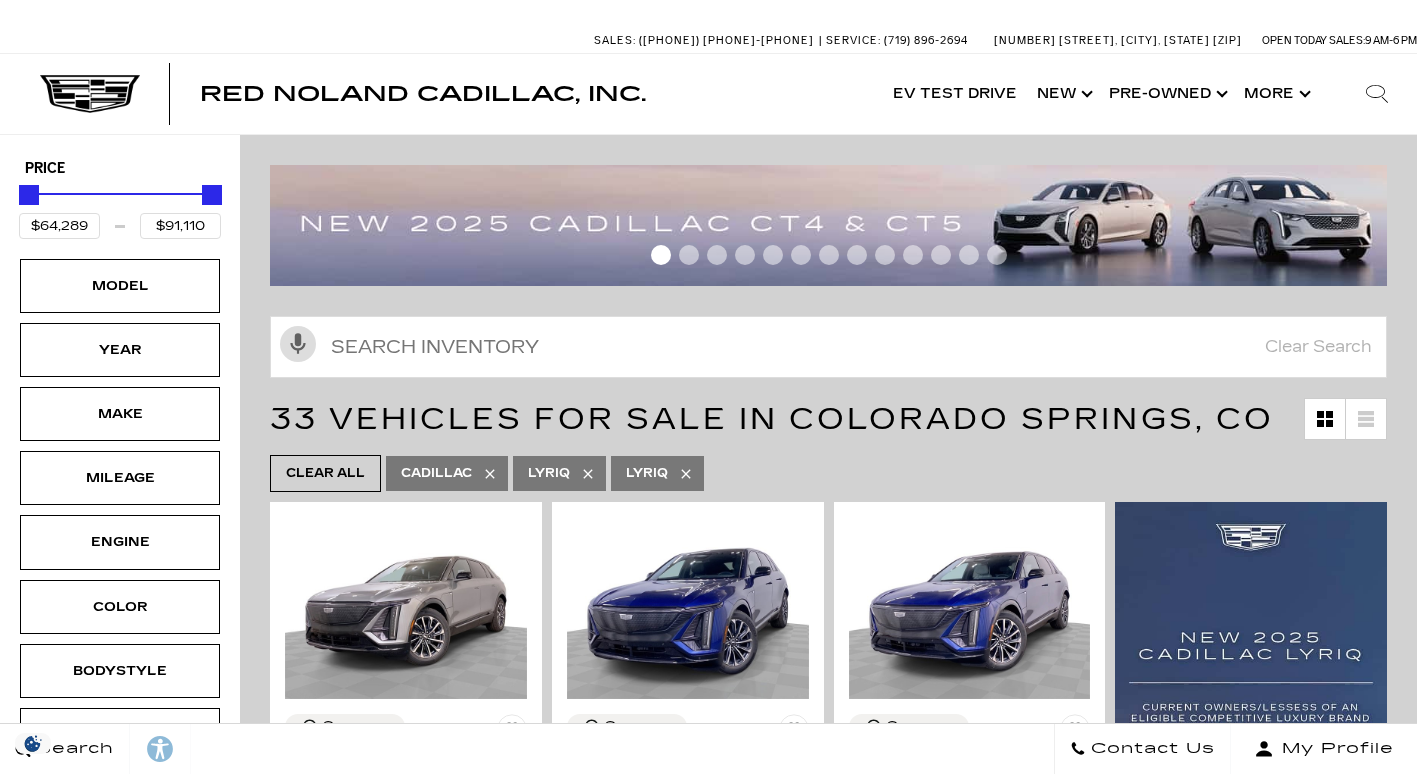 scroll, scrollTop: 0, scrollLeft: 0, axis: both 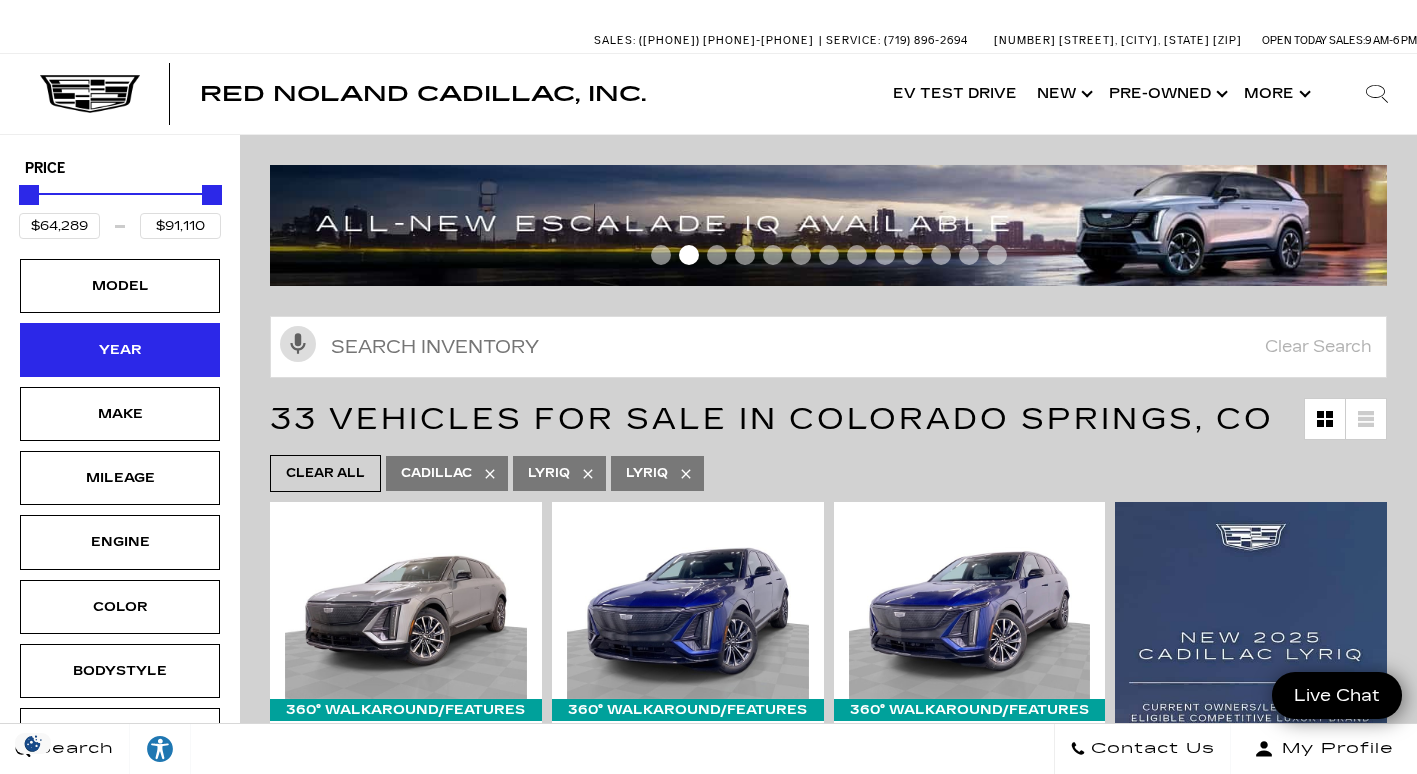 click on "Year" at bounding box center [120, 350] 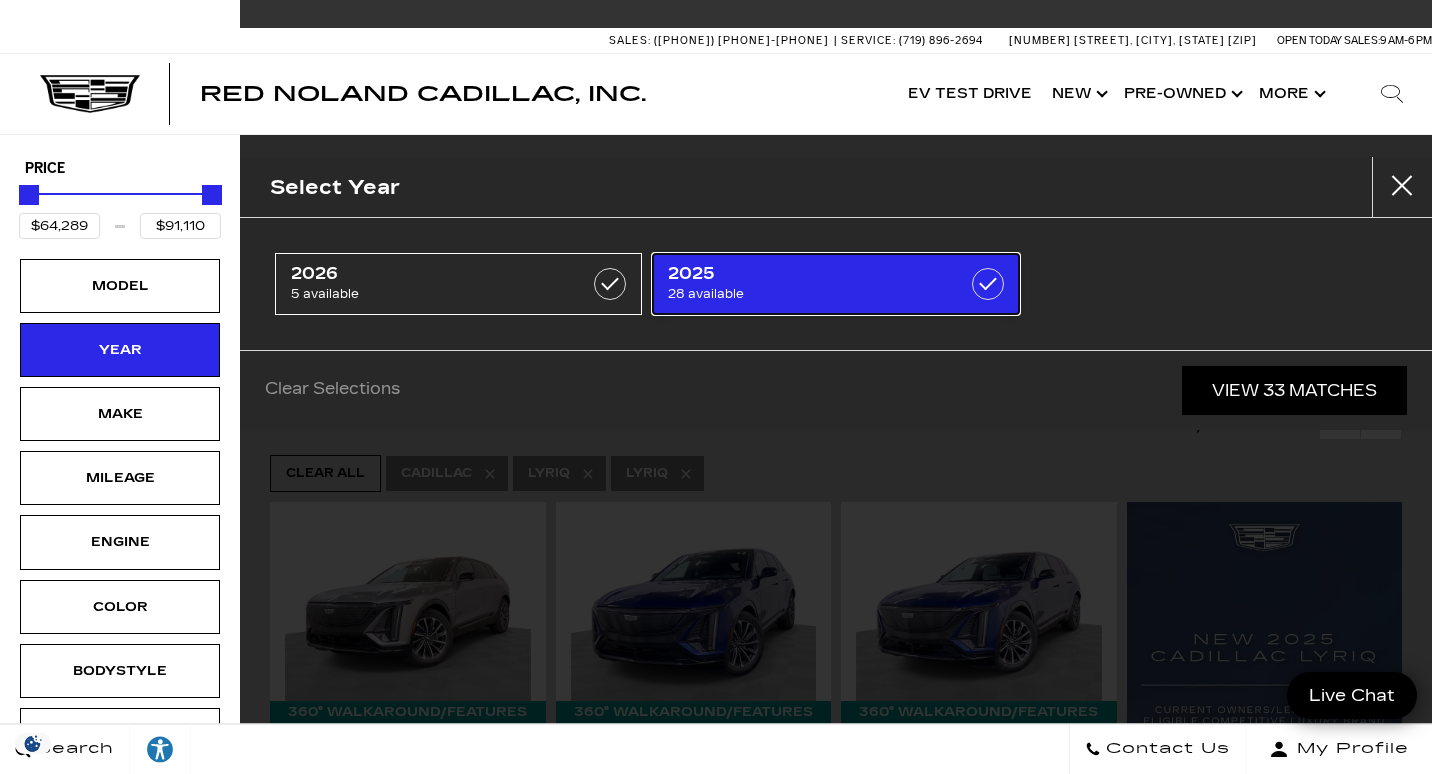 click on "28   available" at bounding box center (810, 294) 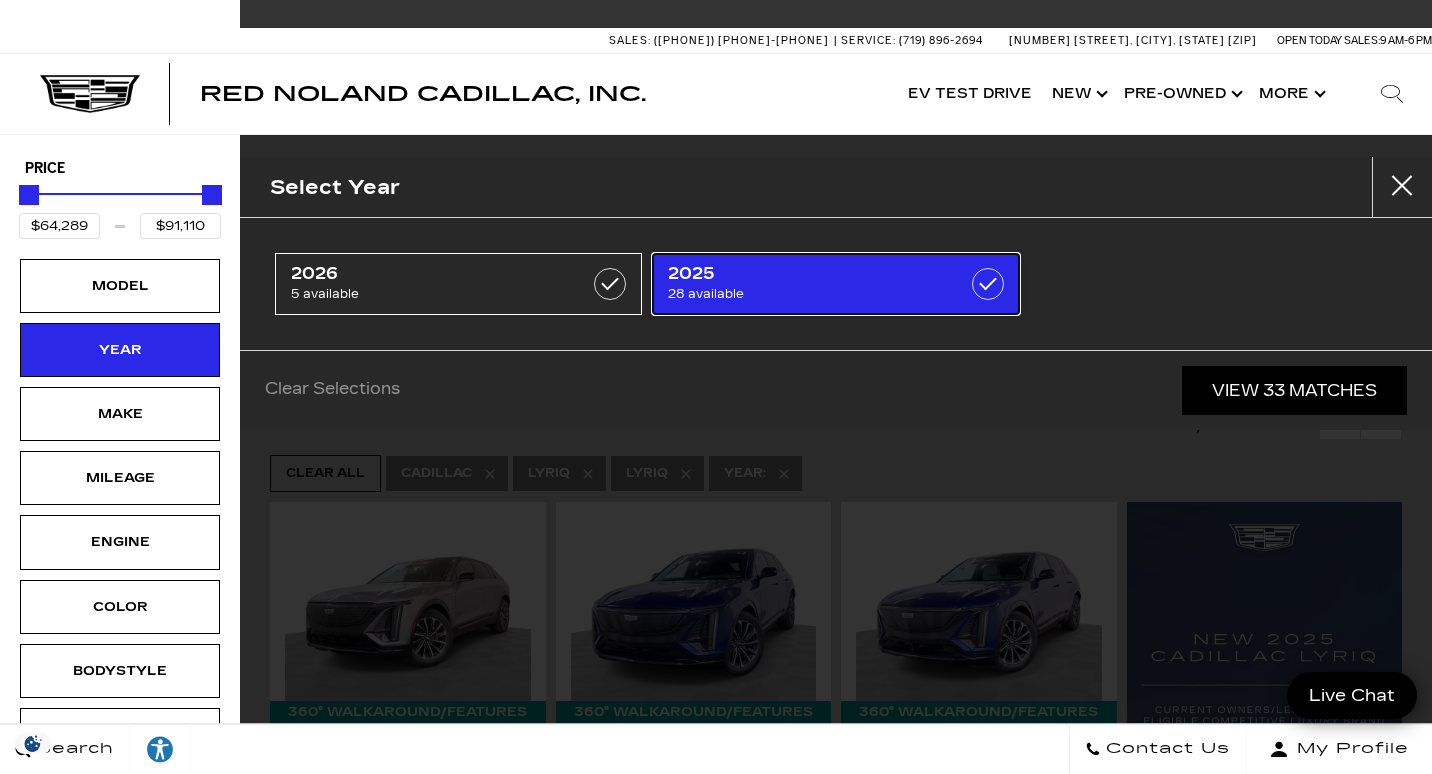 type on "$79,330" 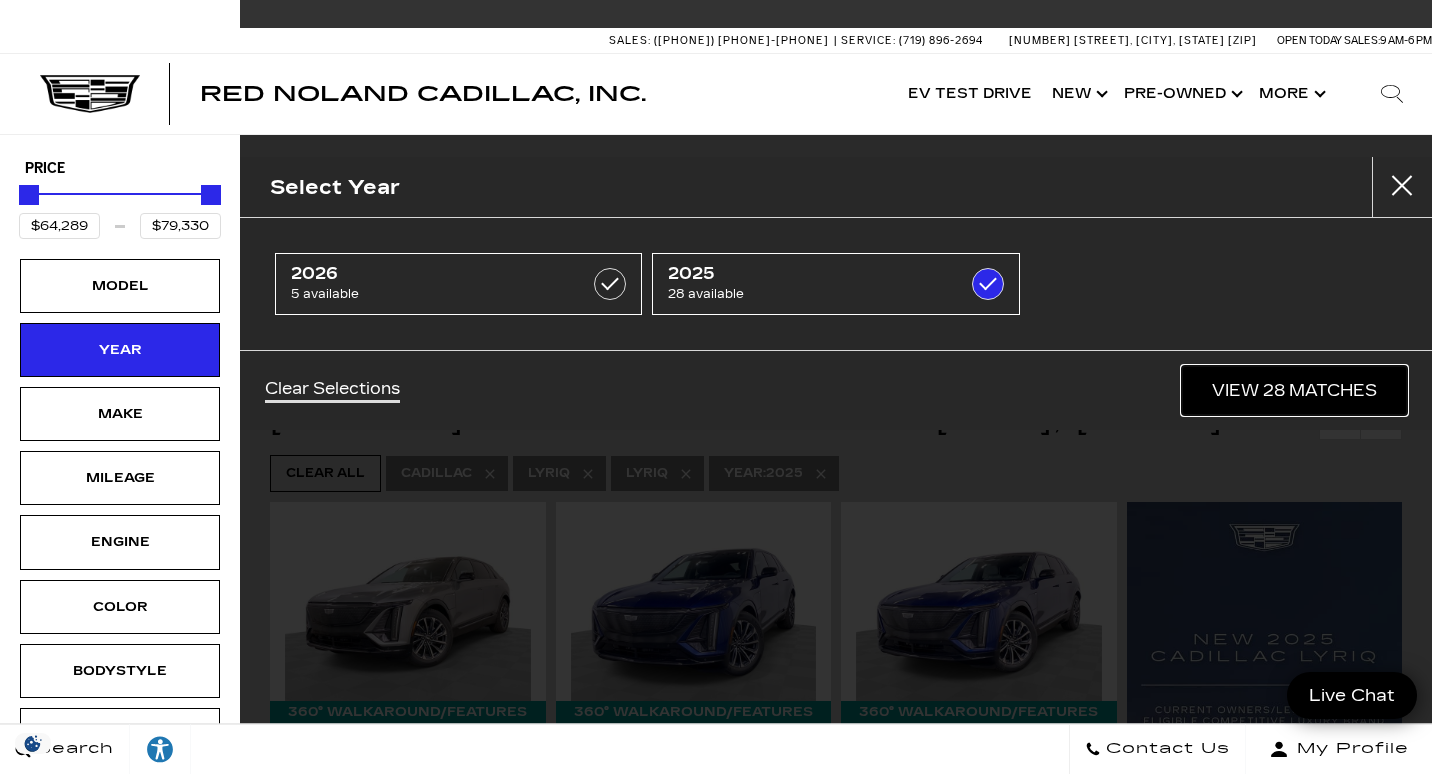 click on "View   28   Matches" at bounding box center (1294, 390) 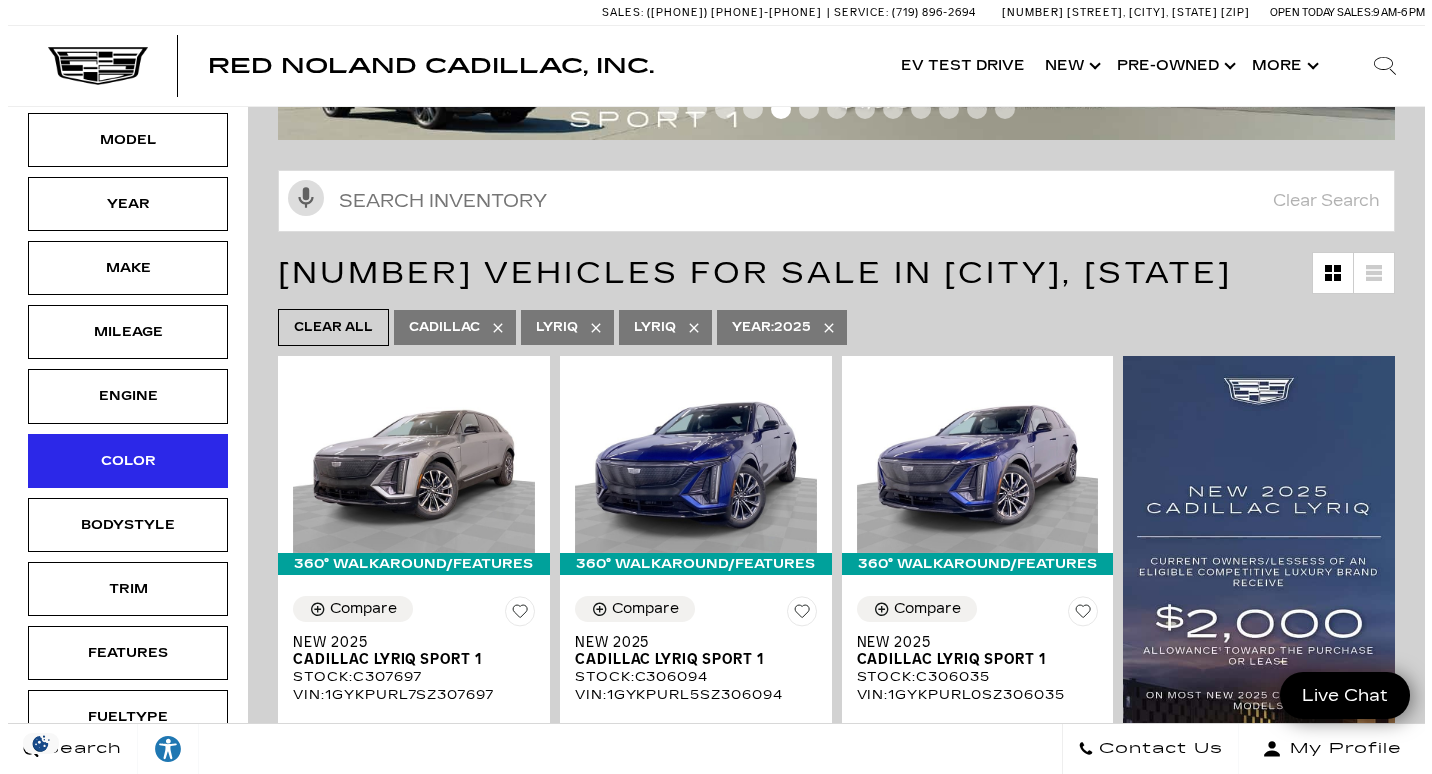 scroll, scrollTop: 153, scrollLeft: 0, axis: vertical 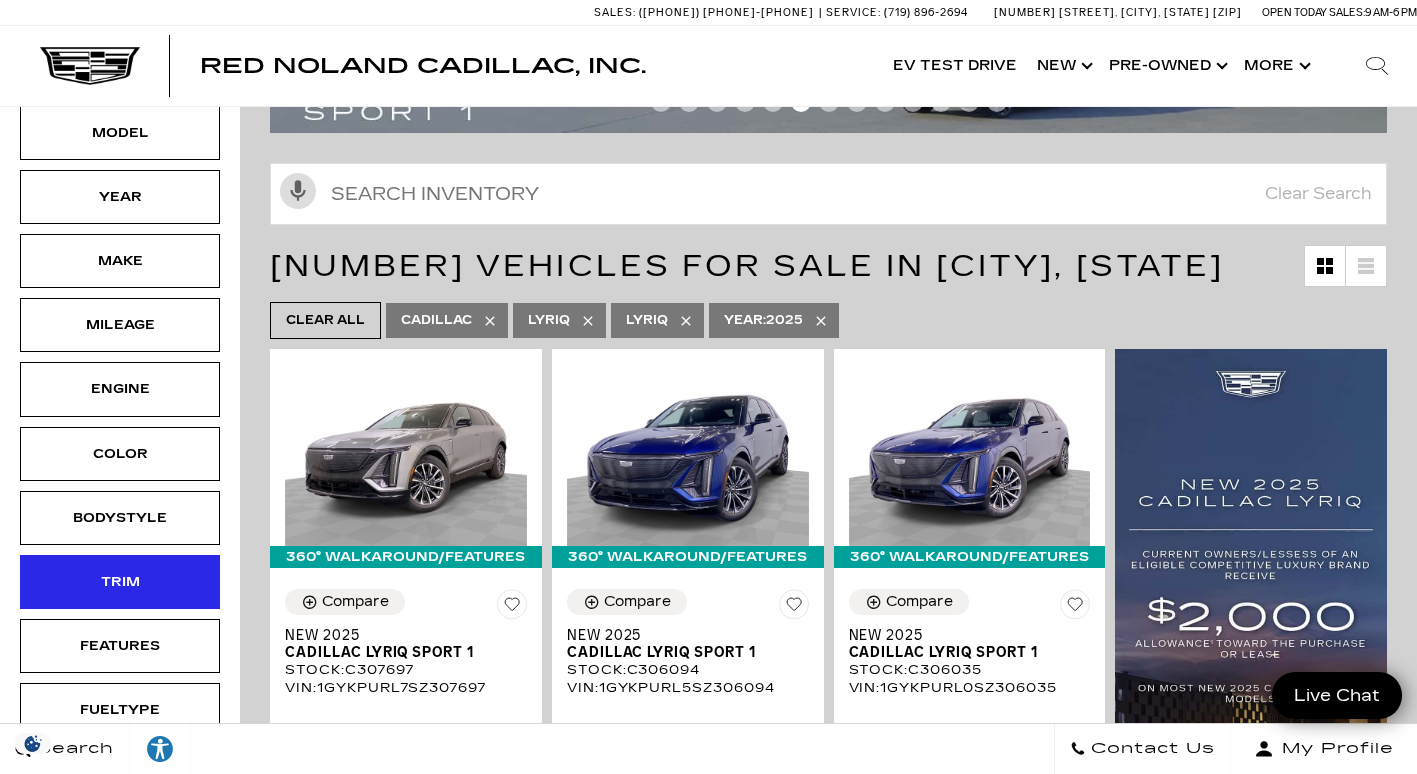 click on "Trim" at bounding box center [120, 582] 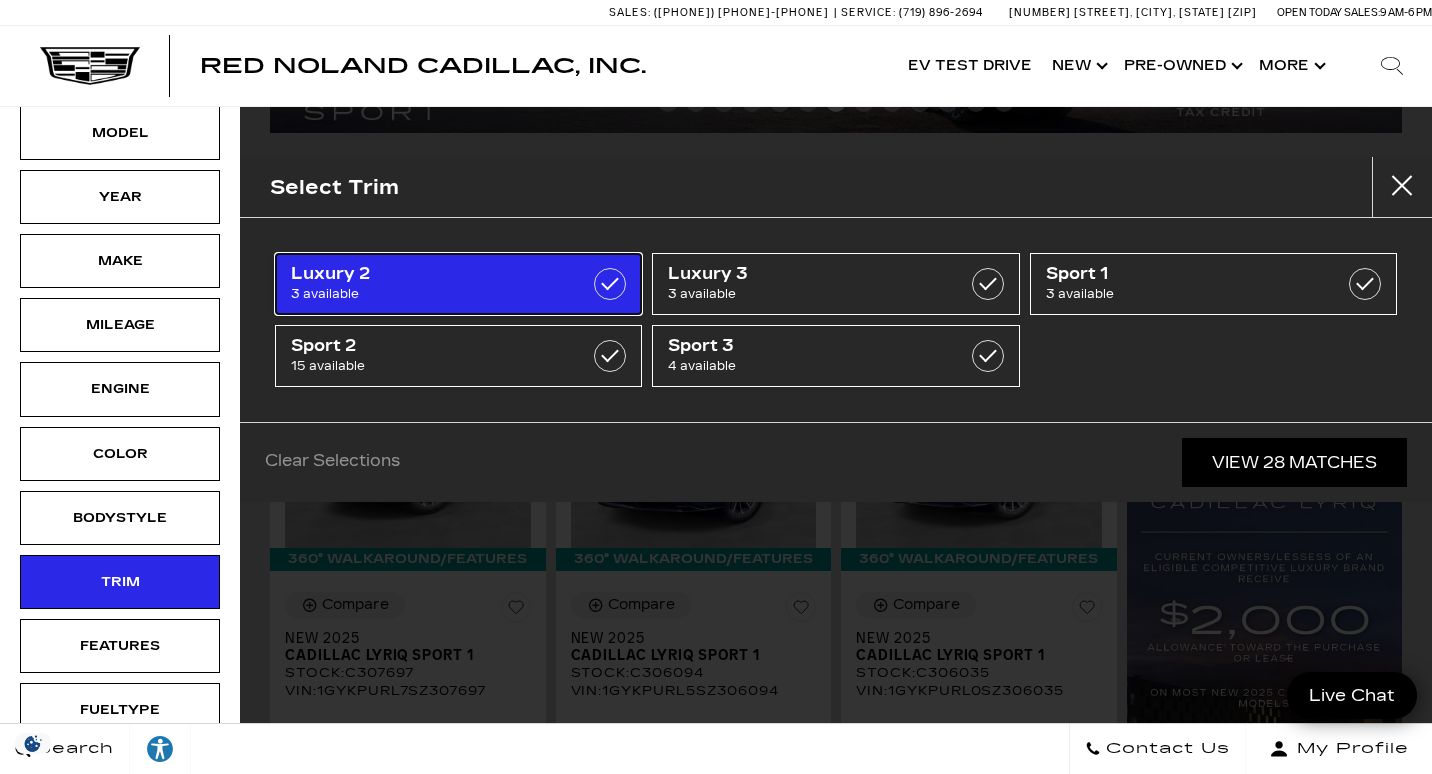 click on "3   available" at bounding box center (433, 294) 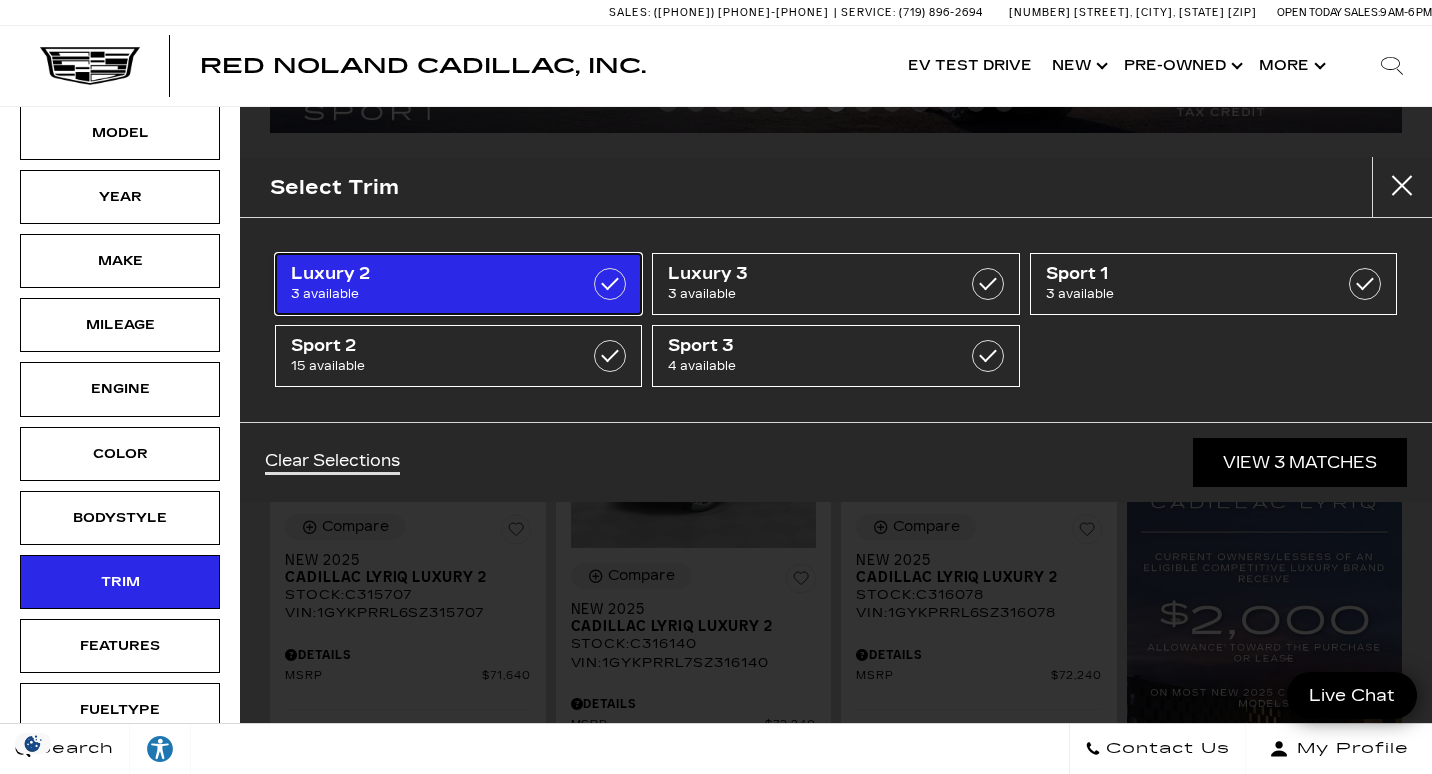 type on "$71,640" 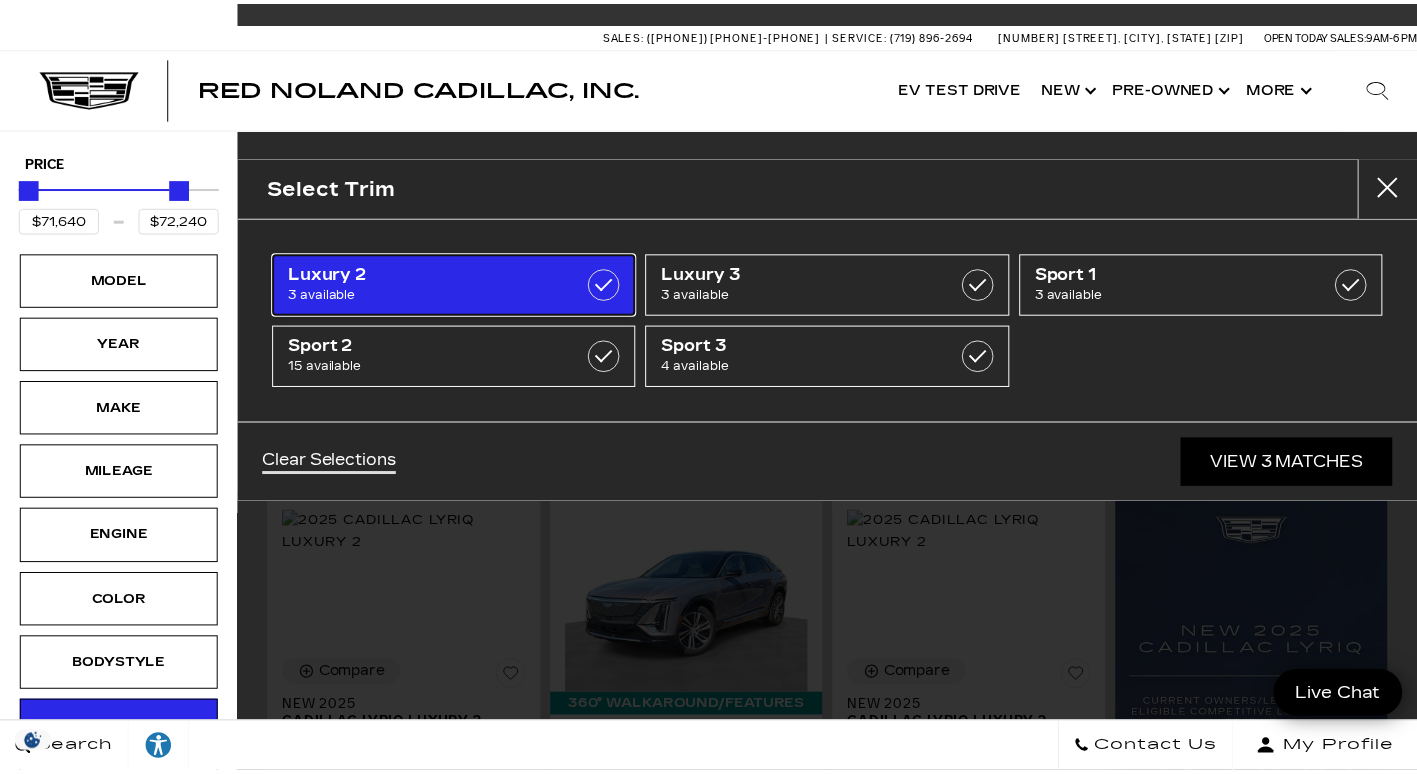 scroll, scrollTop: 0, scrollLeft: 0, axis: both 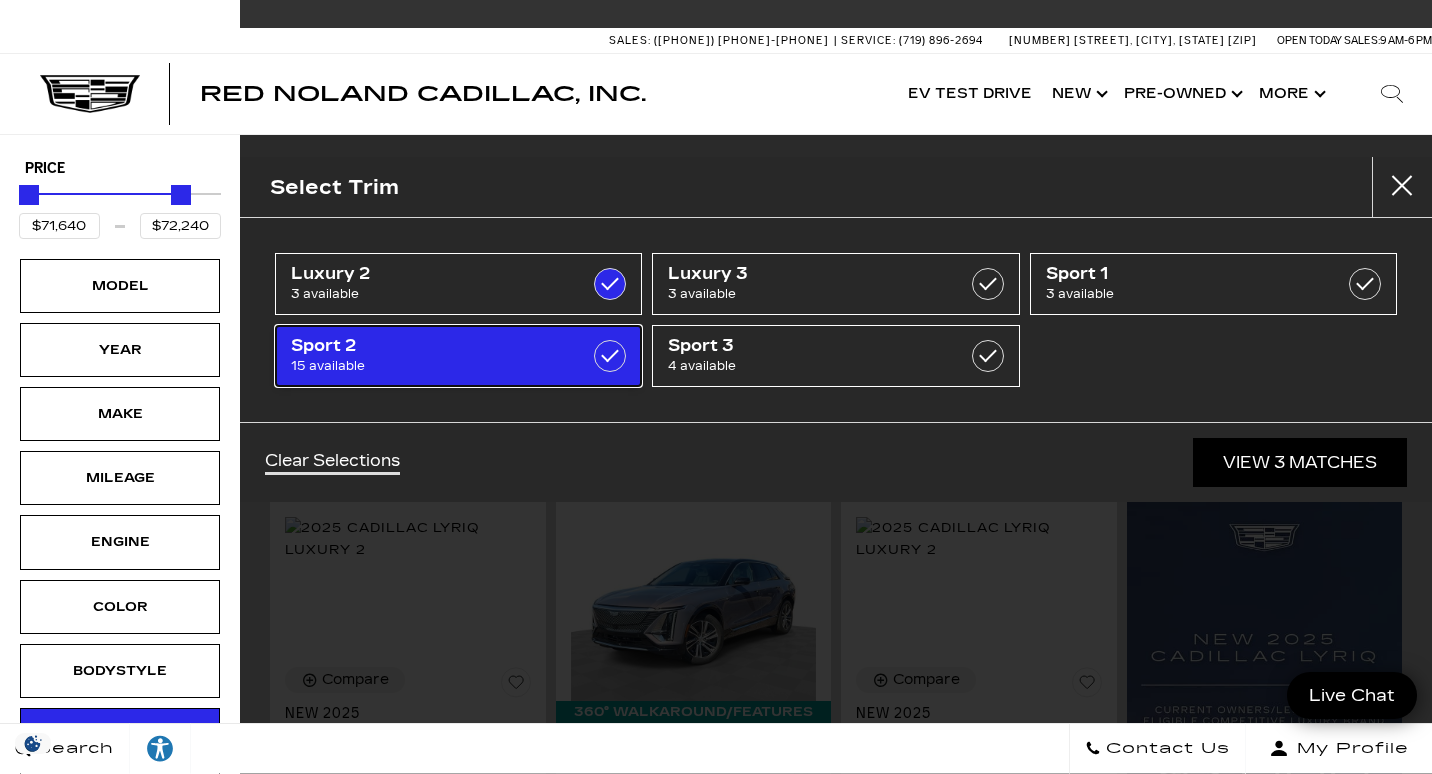 click on "Sport 2" at bounding box center (433, 346) 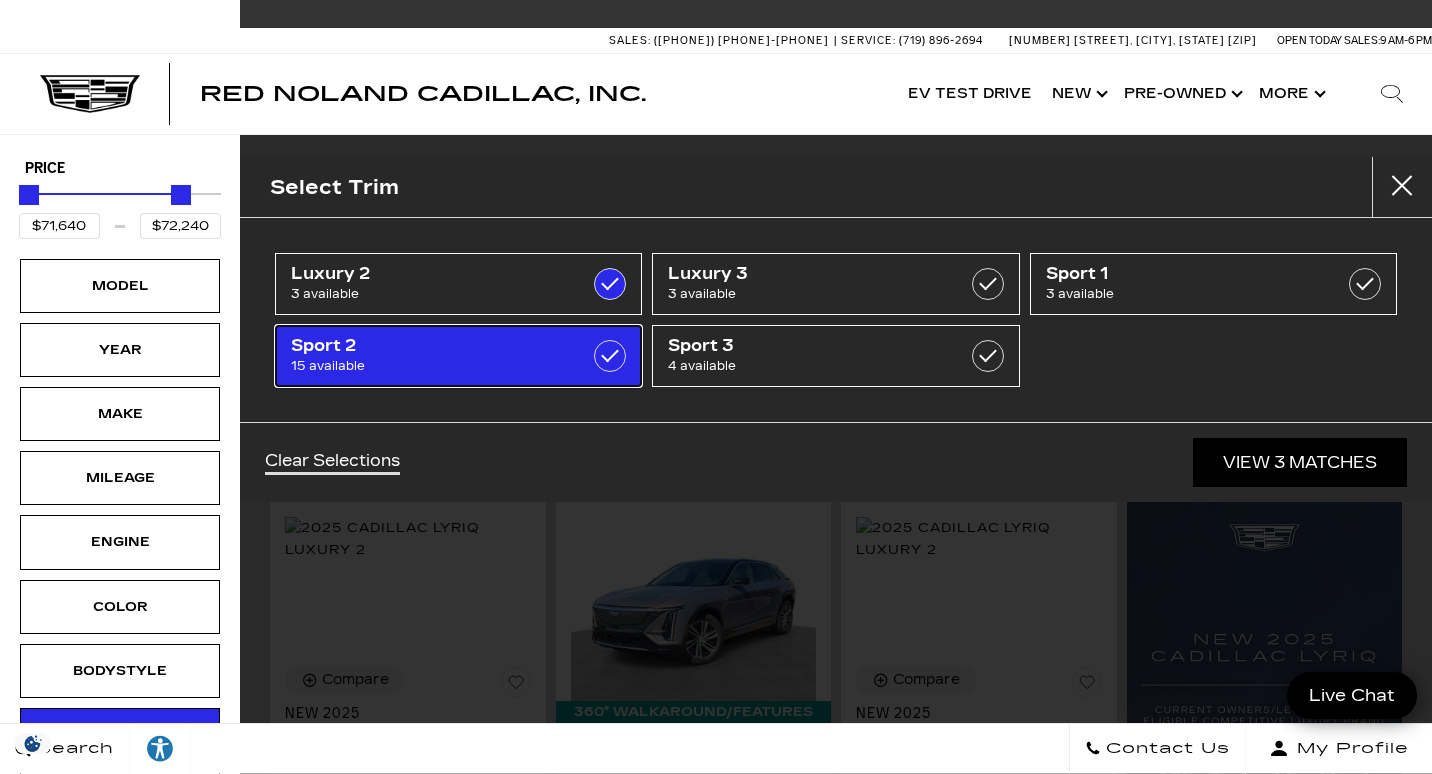 type on "$71,215" 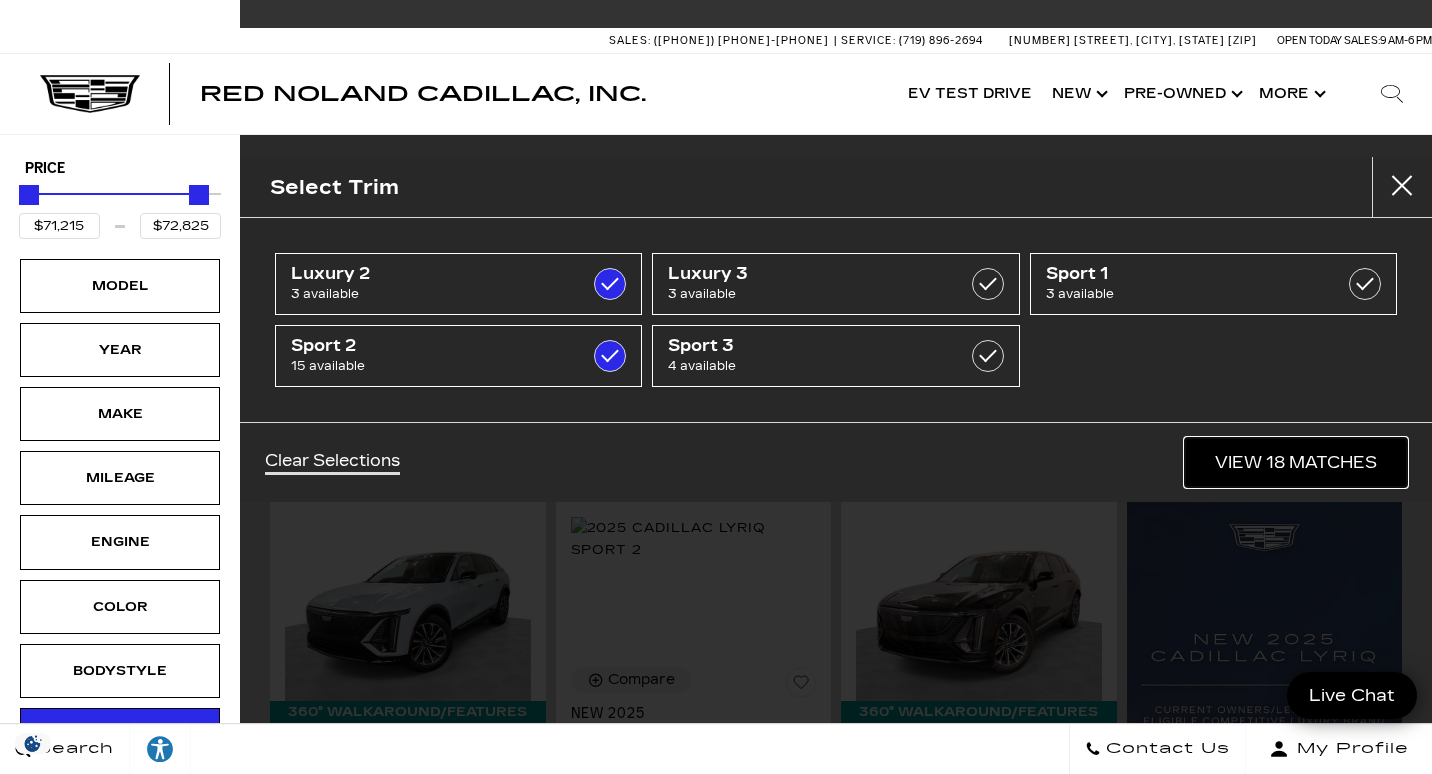 click on "View   18   Matches" at bounding box center (1296, 462) 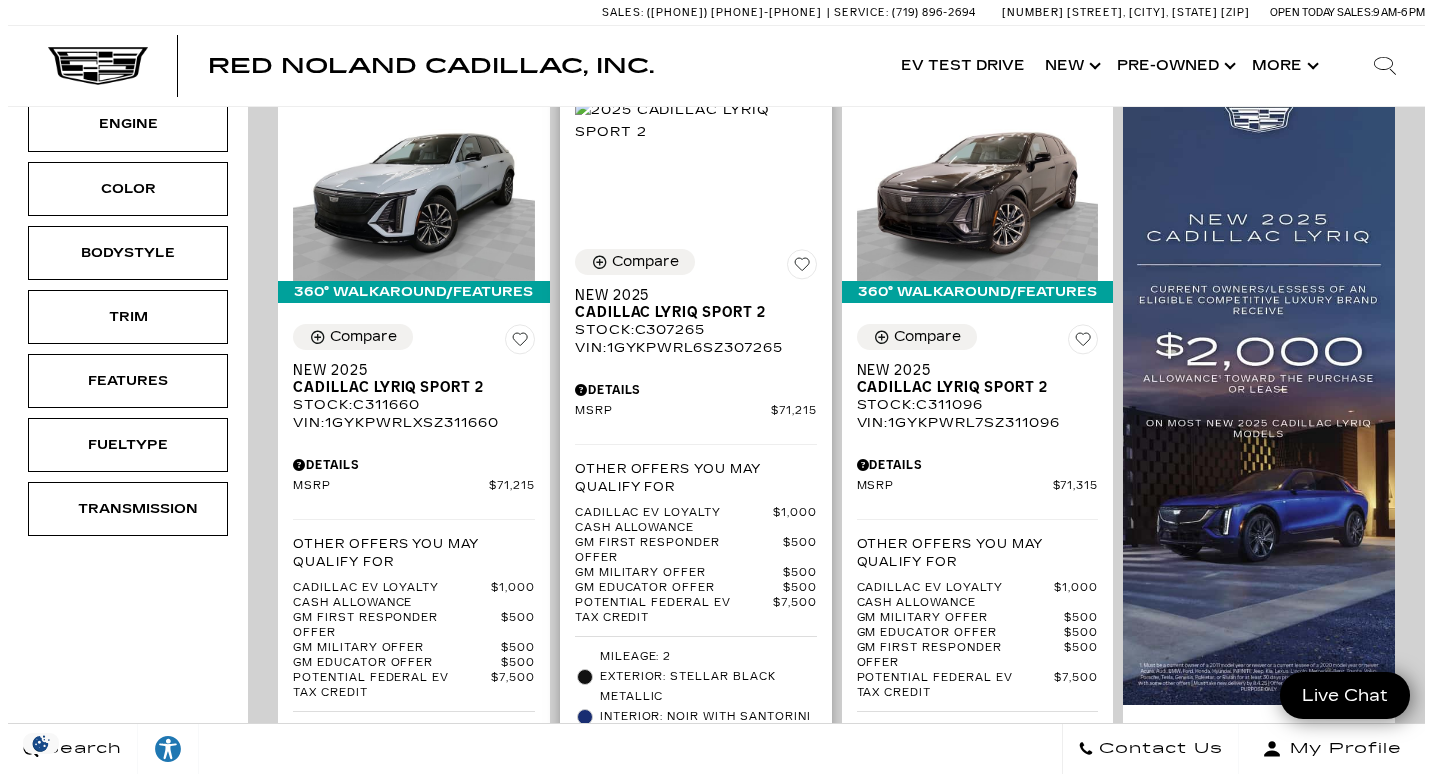 scroll, scrollTop: 419, scrollLeft: 0, axis: vertical 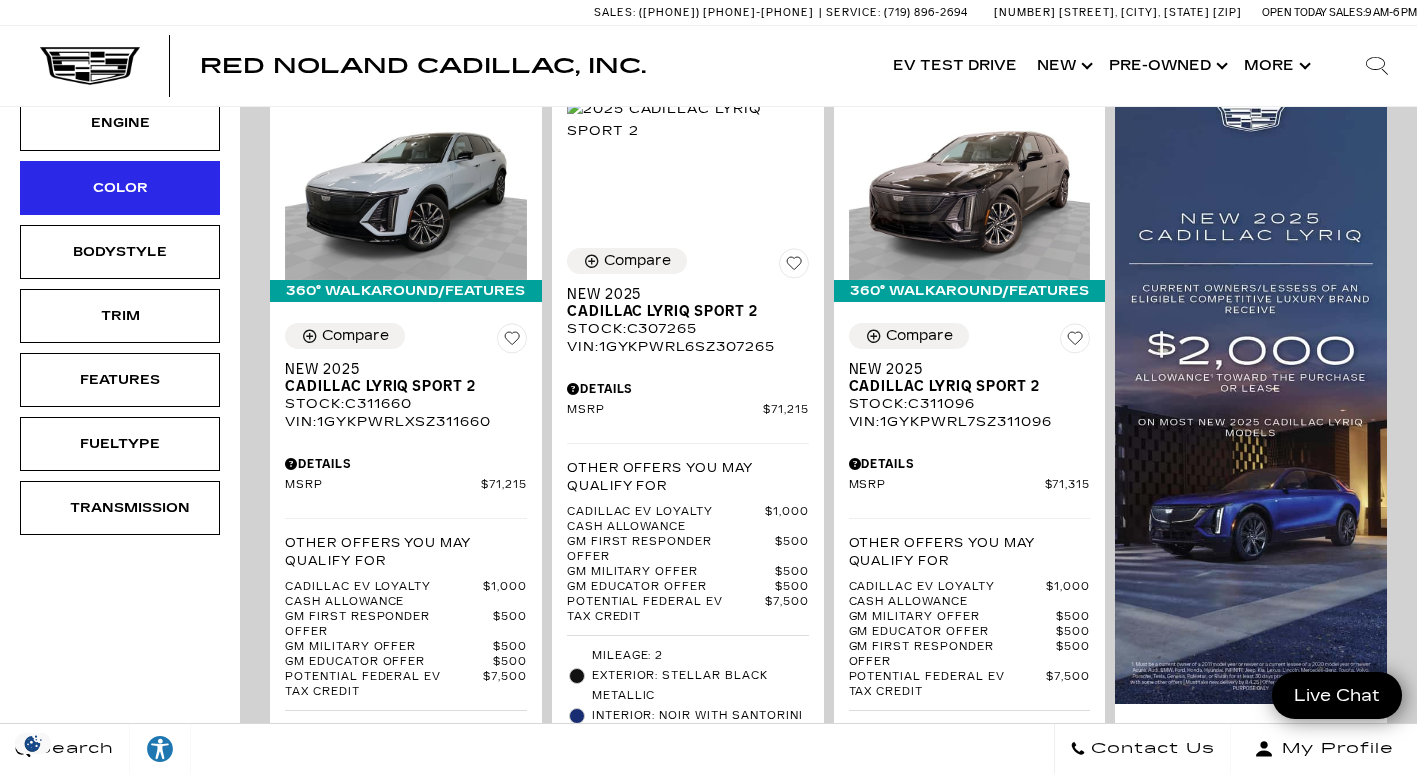 click on "Color" at bounding box center (120, 188) 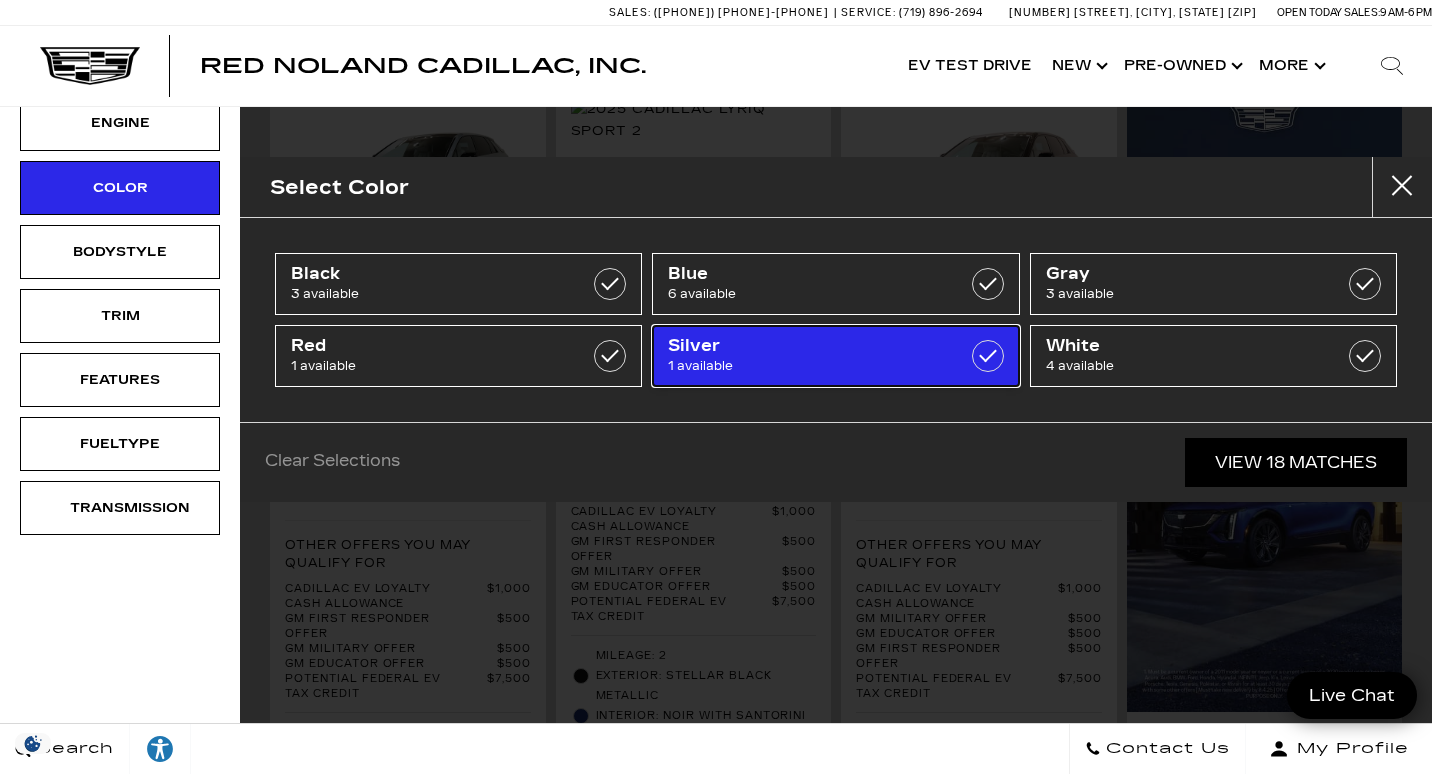 click on "1   available" at bounding box center [810, 366] 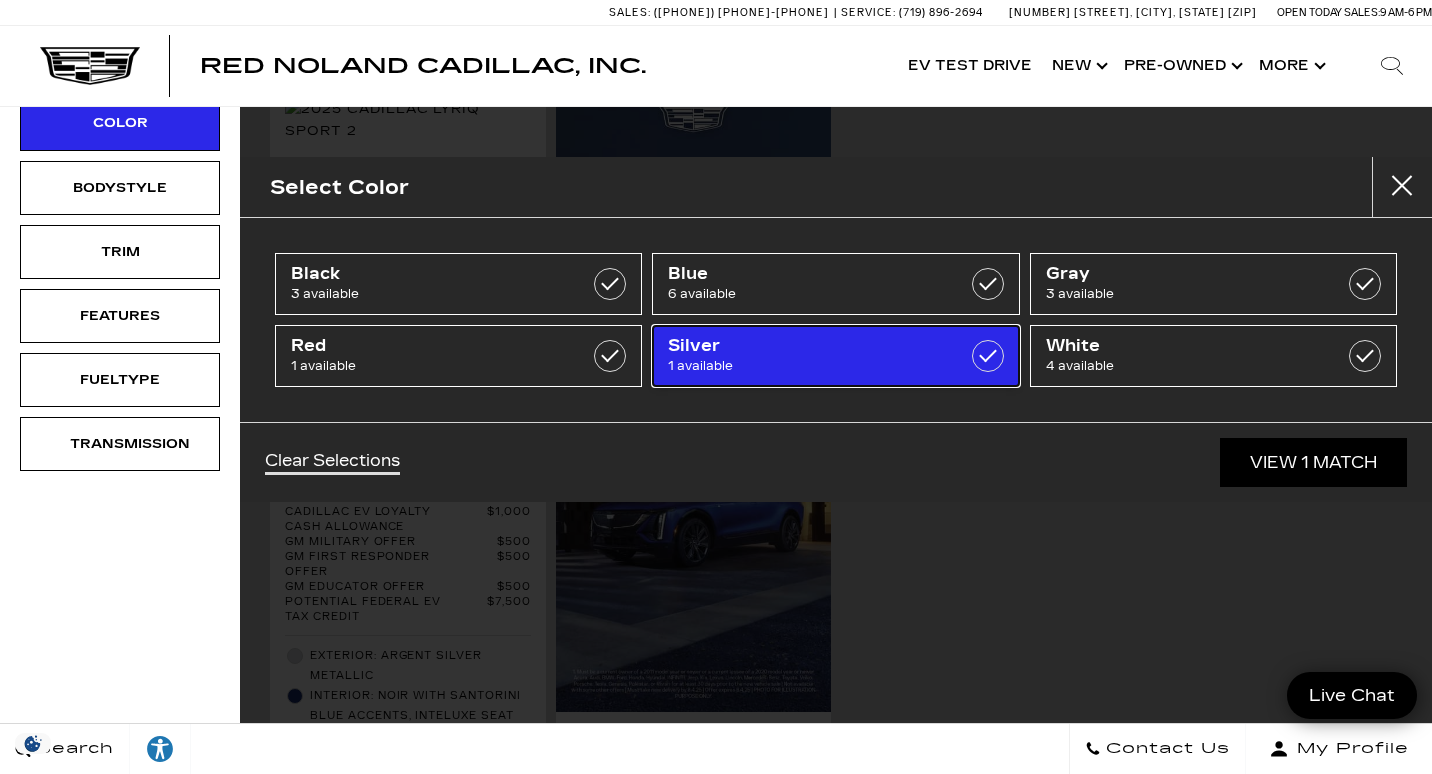type on "$72,115" 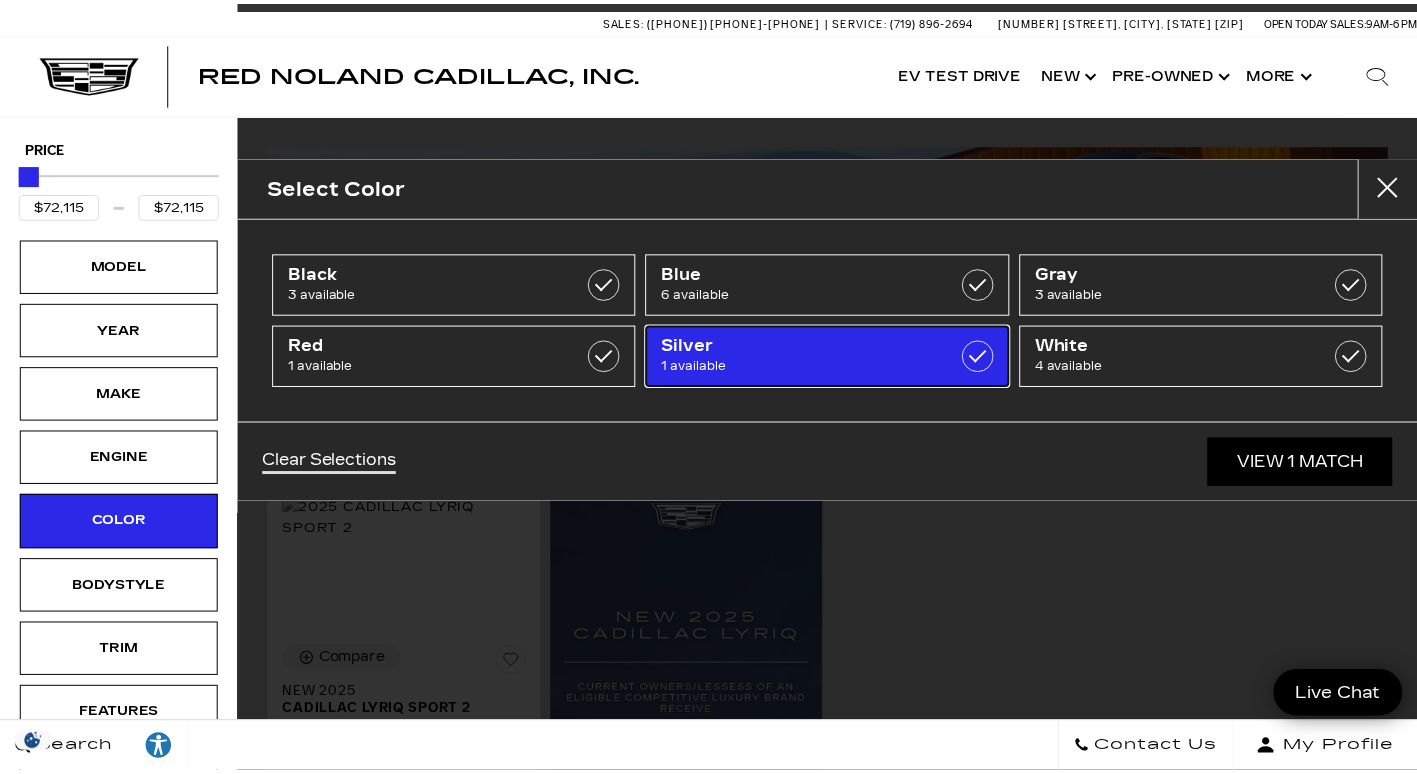 scroll, scrollTop: 0, scrollLeft: 0, axis: both 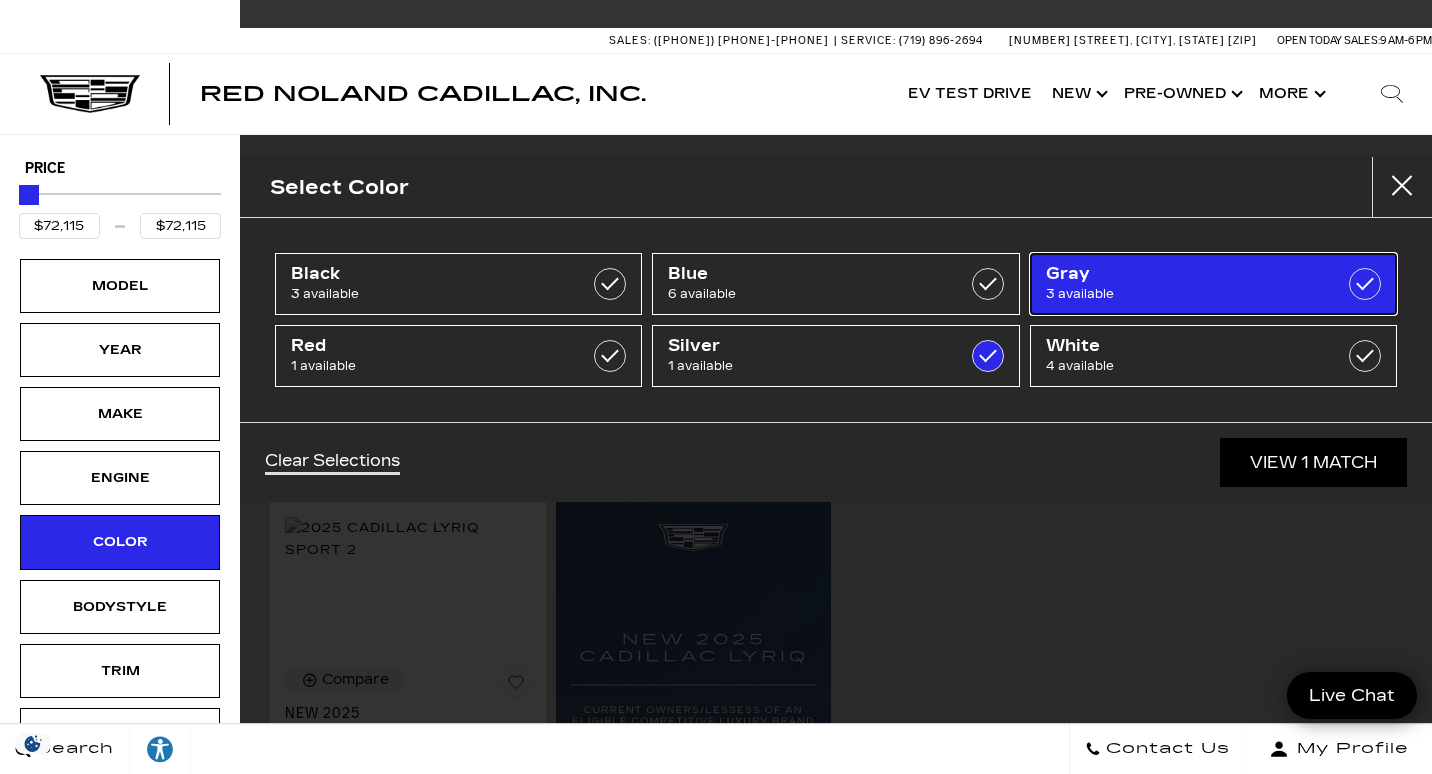 click on "3   available" at bounding box center (1188, 294) 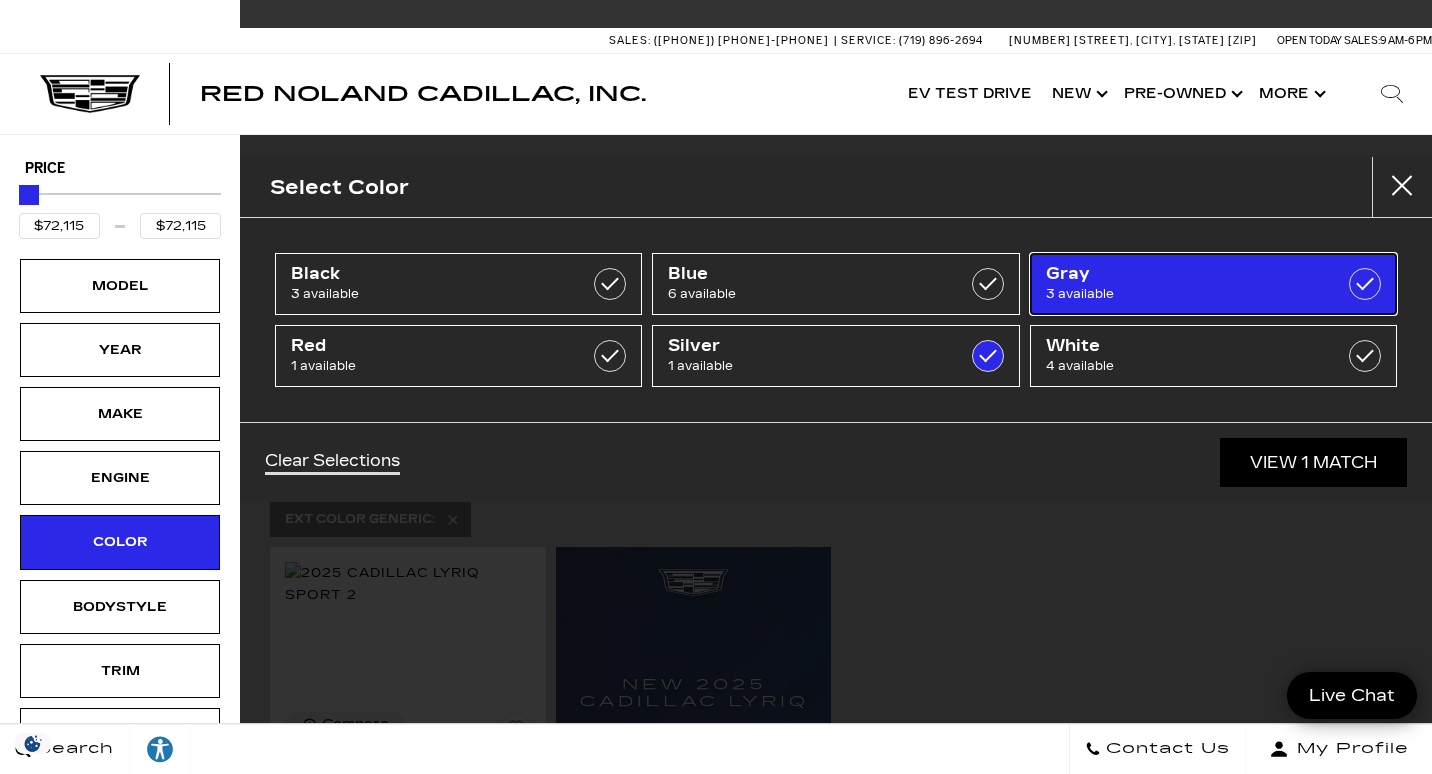 type on "$71,640" 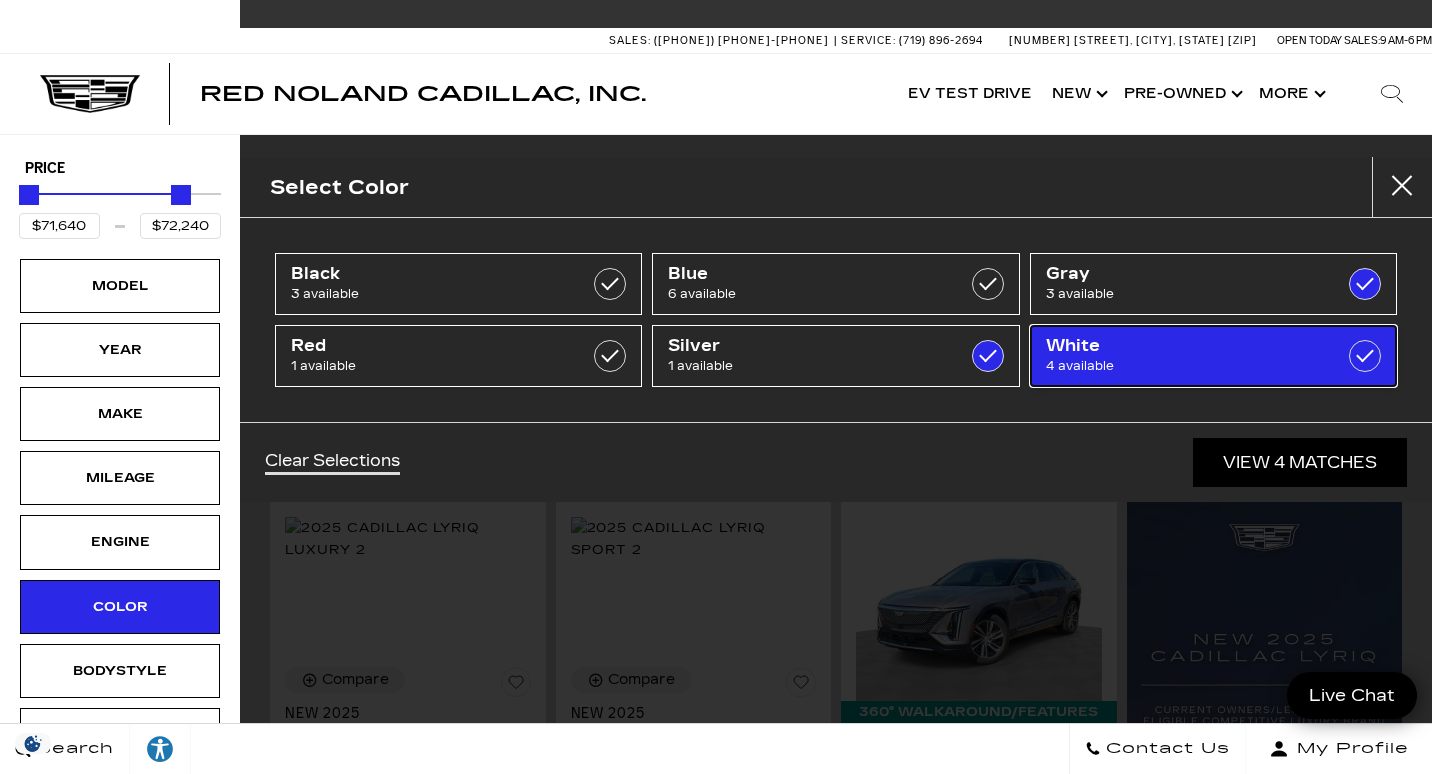 click on "4   available" at bounding box center [1188, 366] 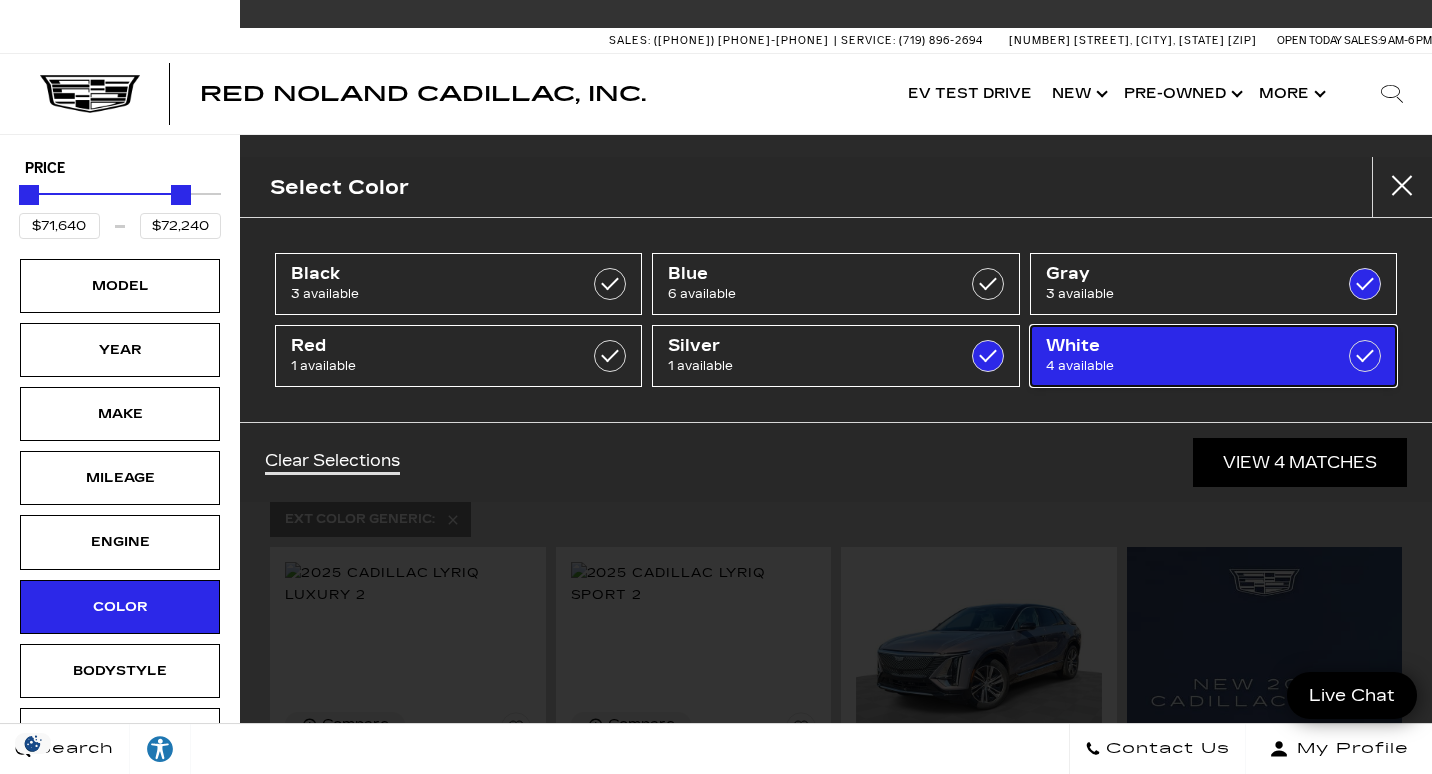 checkbox on "true" 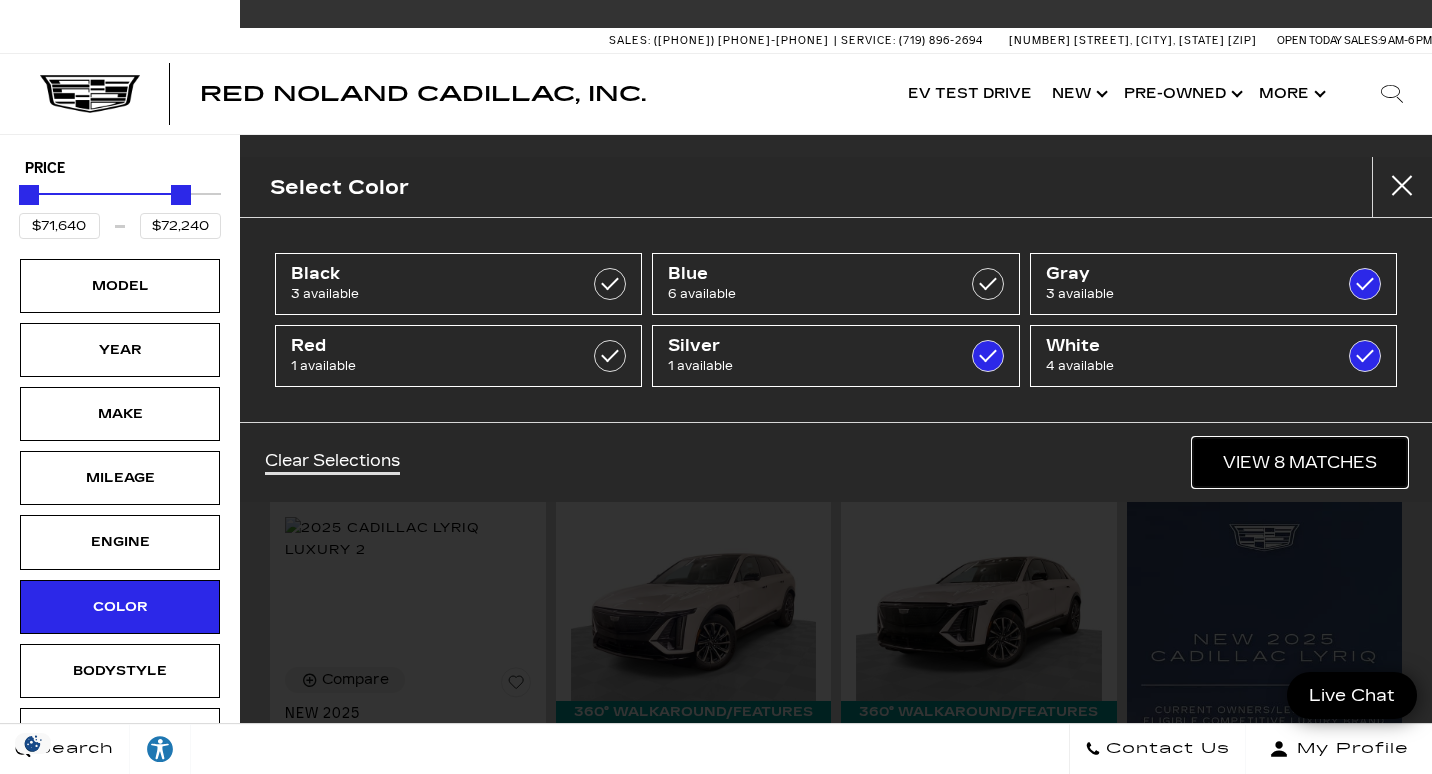 click on "View   8   Matches" at bounding box center [1300, 462] 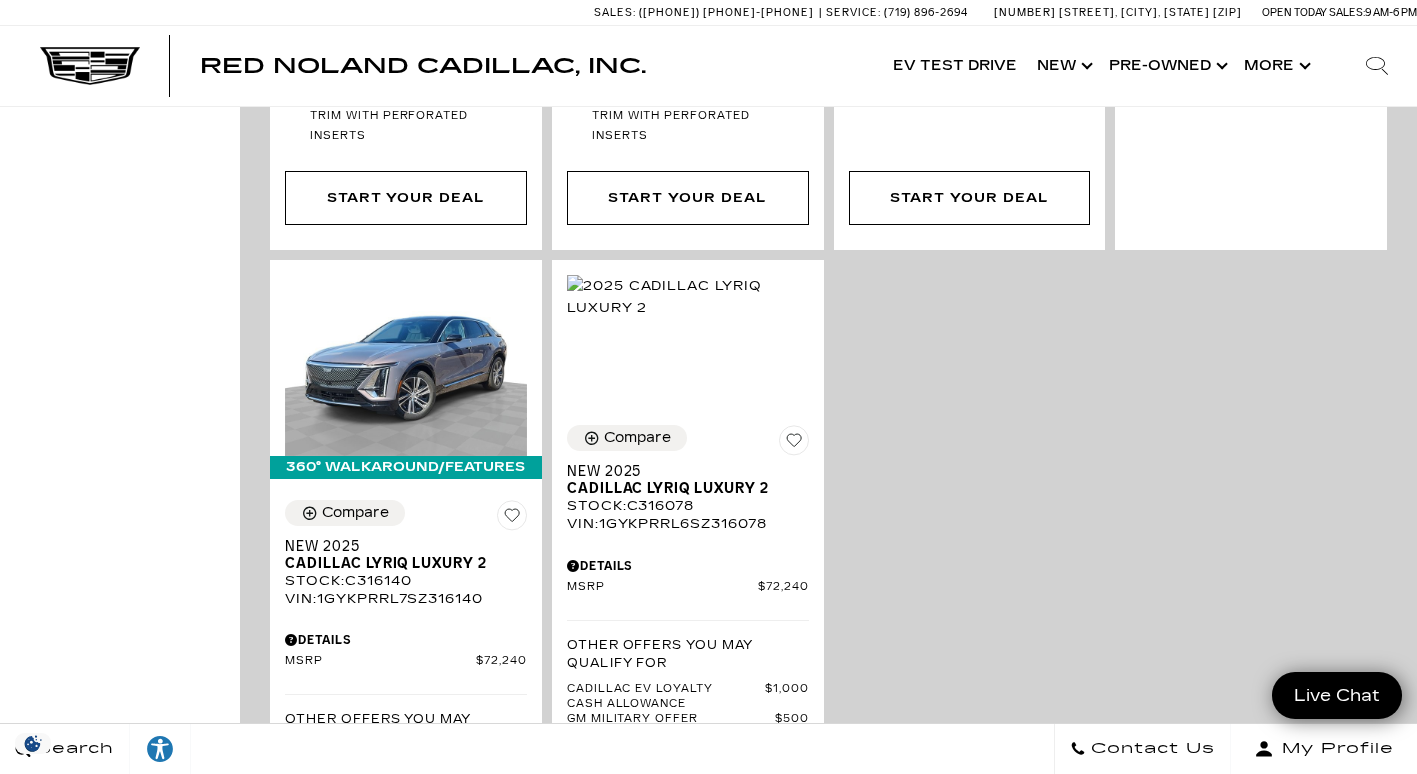 scroll, scrollTop: 2069, scrollLeft: 0, axis: vertical 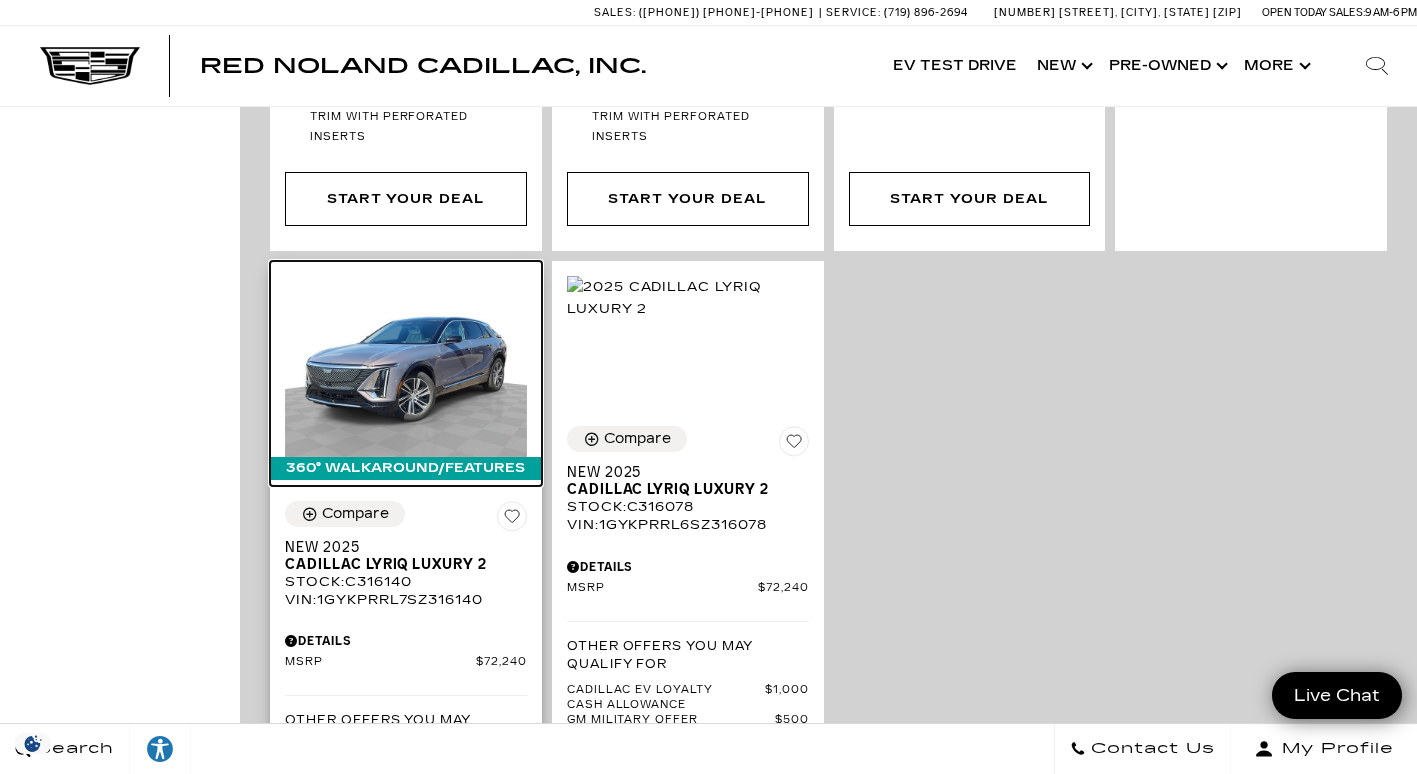click at bounding box center [406, 366] 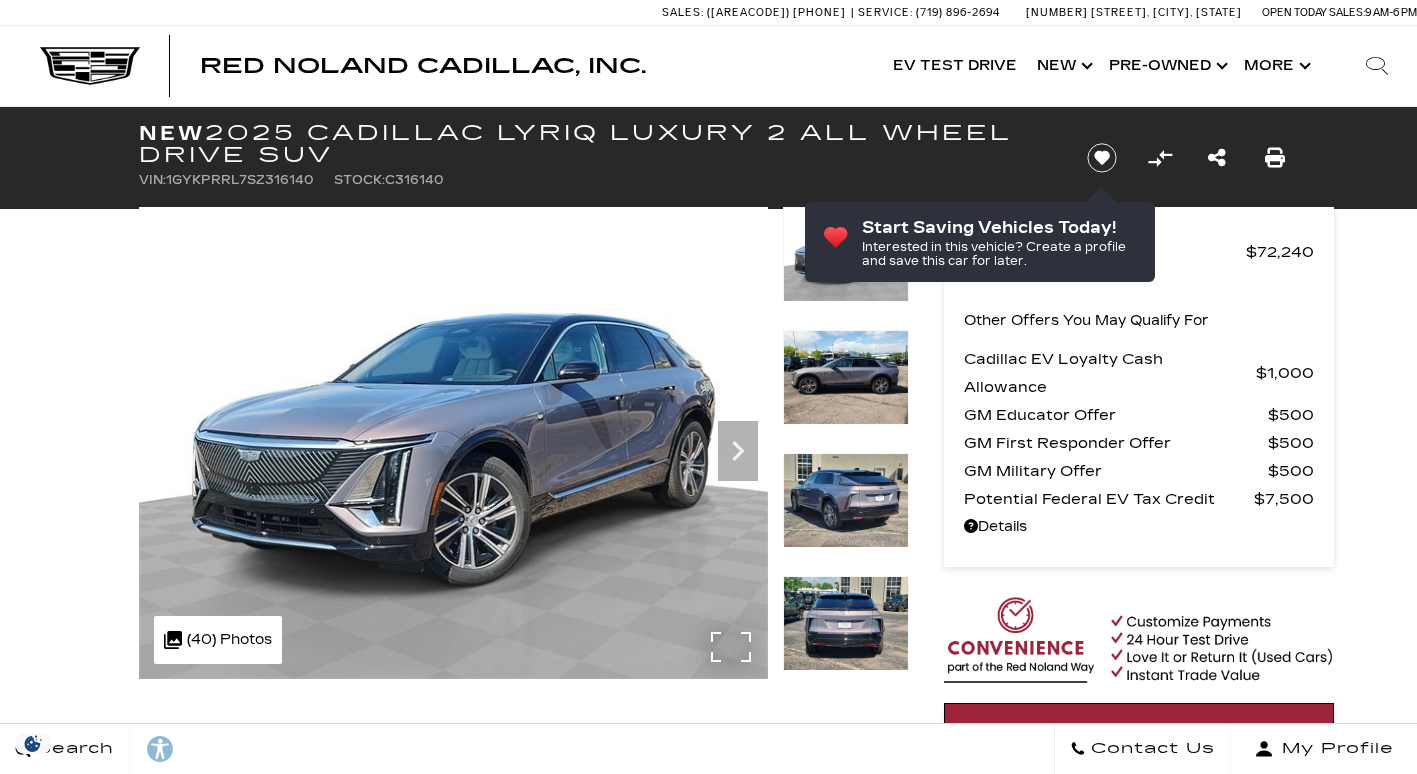 scroll, scrollTop: 0, scrollLeft: 0, axis: both 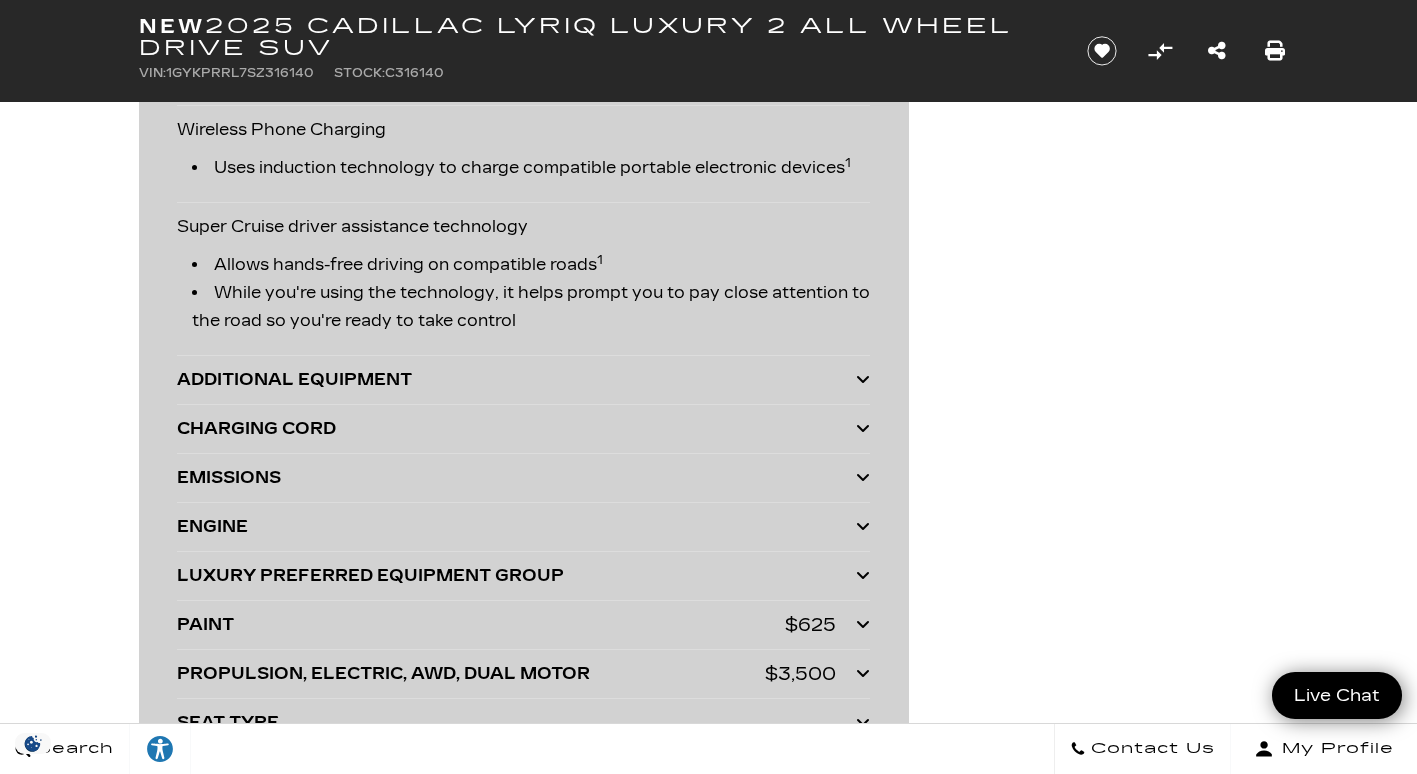 click at bounding box center [863, 380] 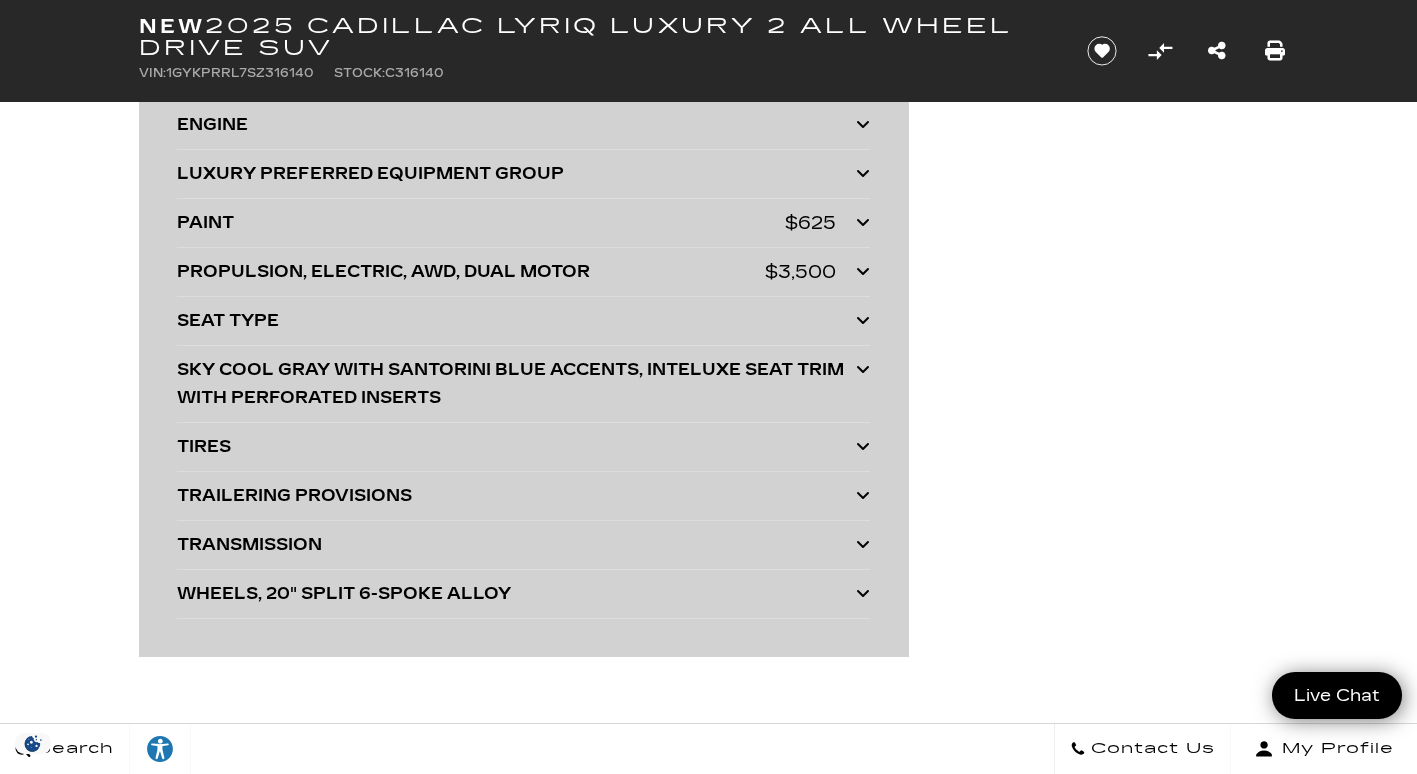 scroll, scrollTop: 6086, scrollLeft: 0, axis: vertical 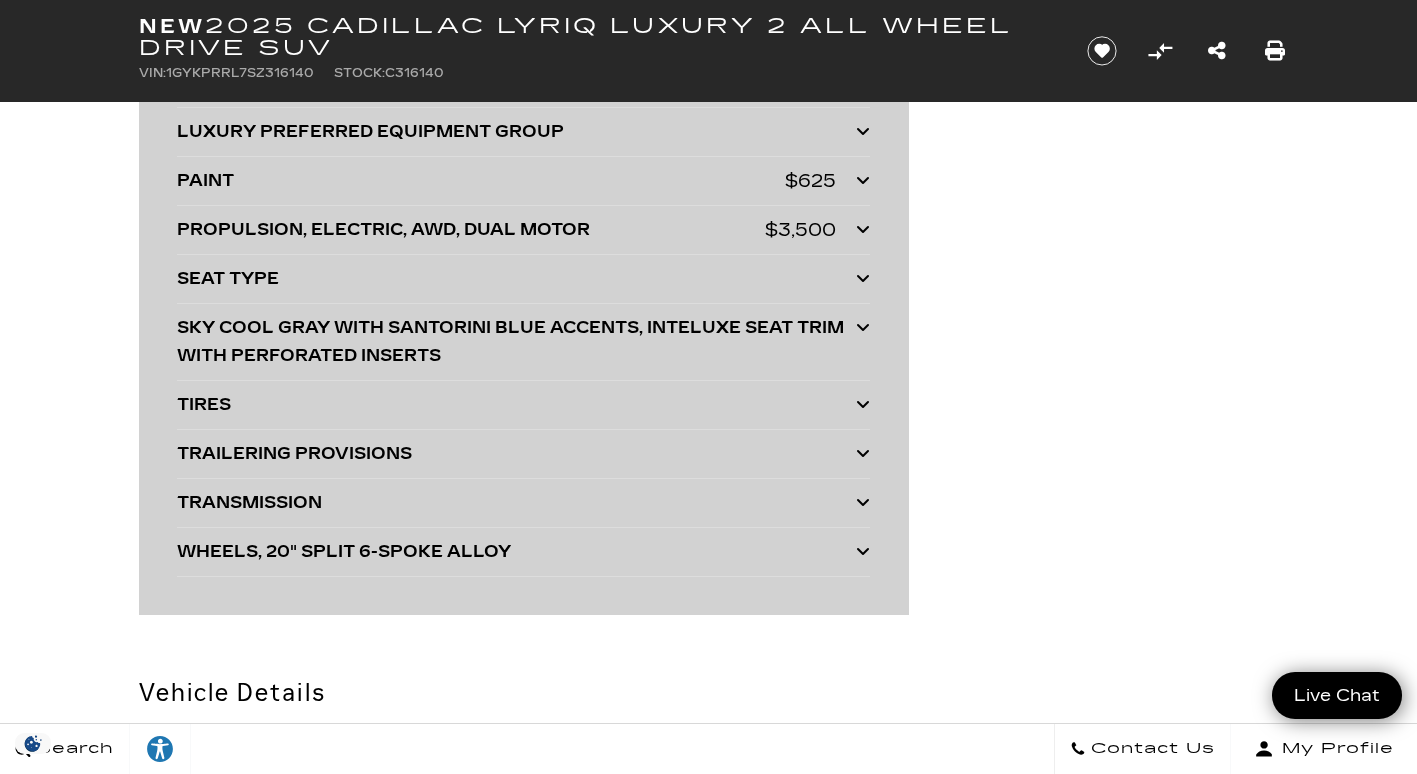 click at bounding box center (863, 453) 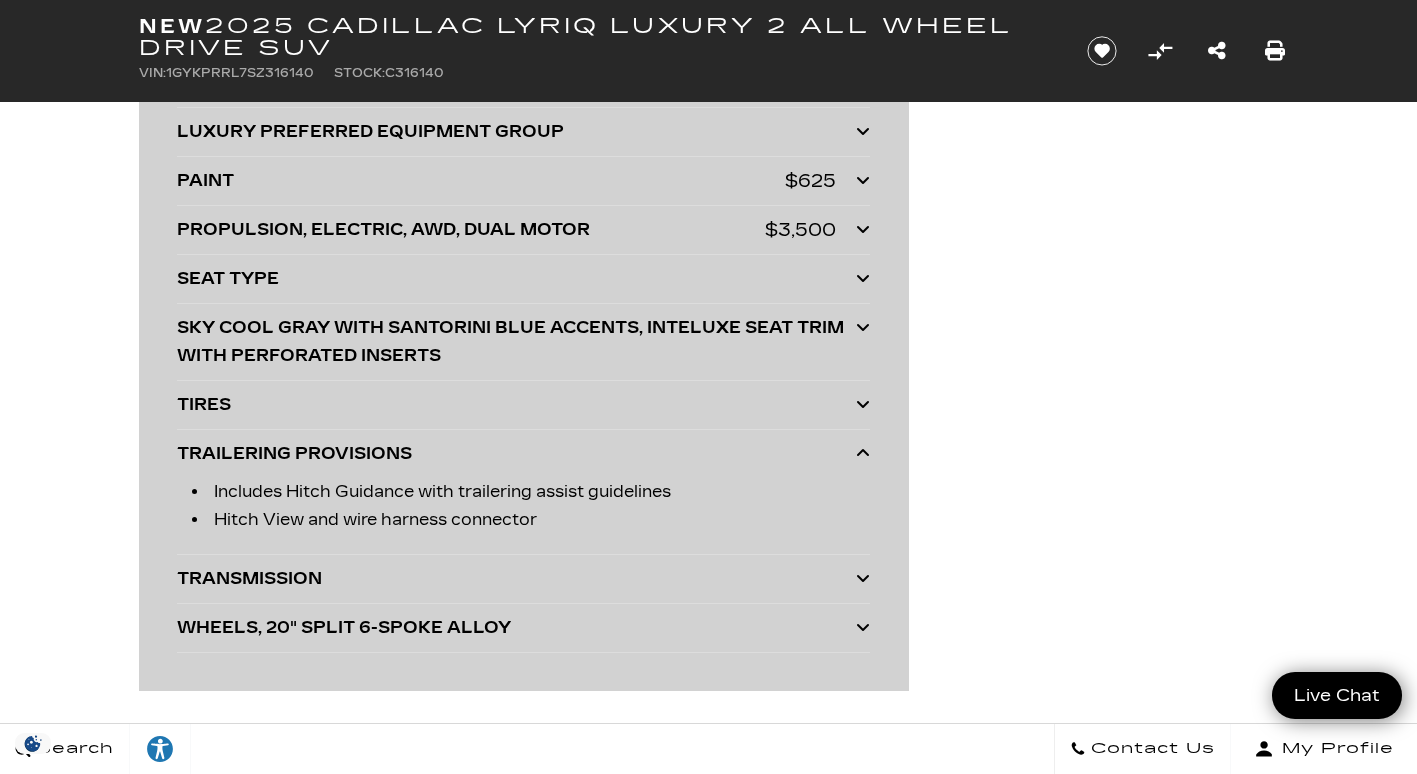 click at bounding box center [863, 453] 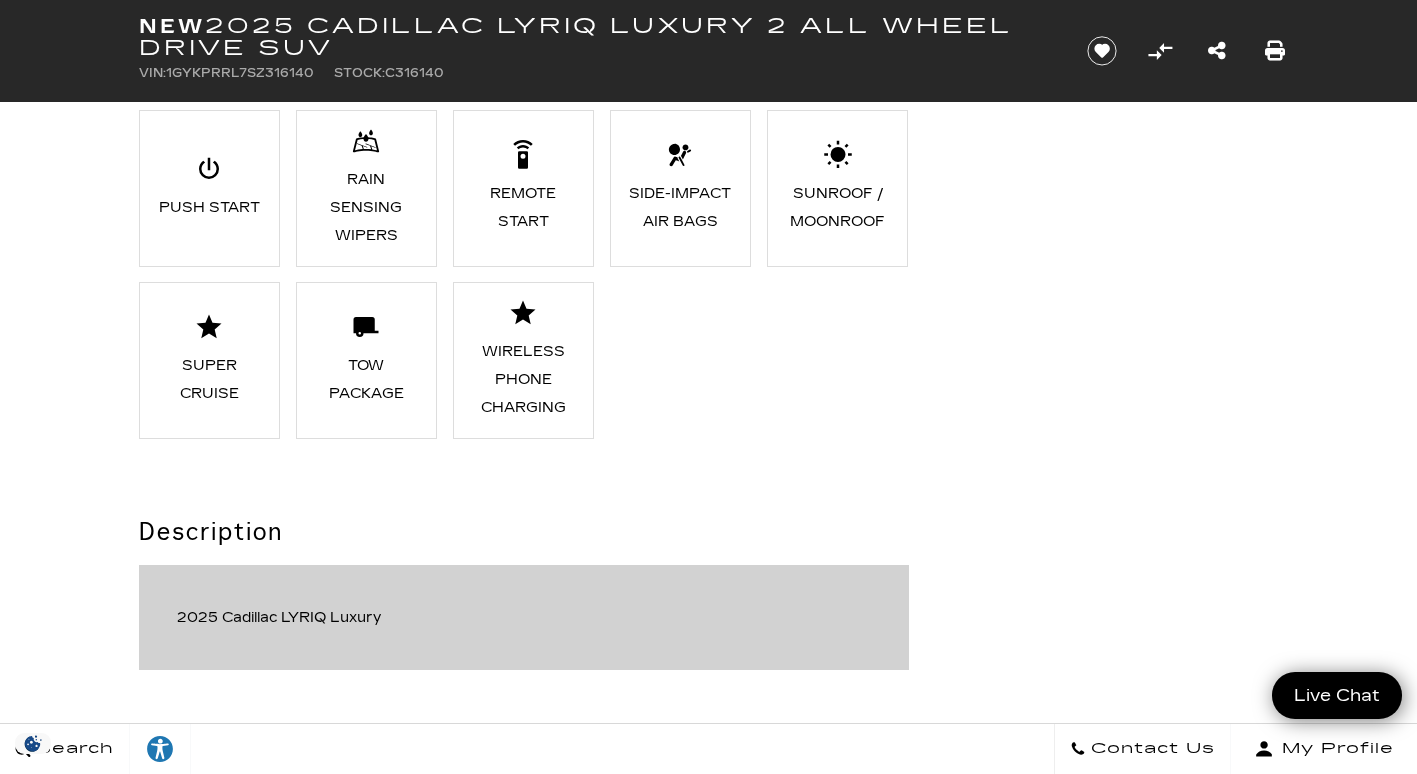 scroll, scrollTop: 2518, scrollLeft: 0, axis: vertical 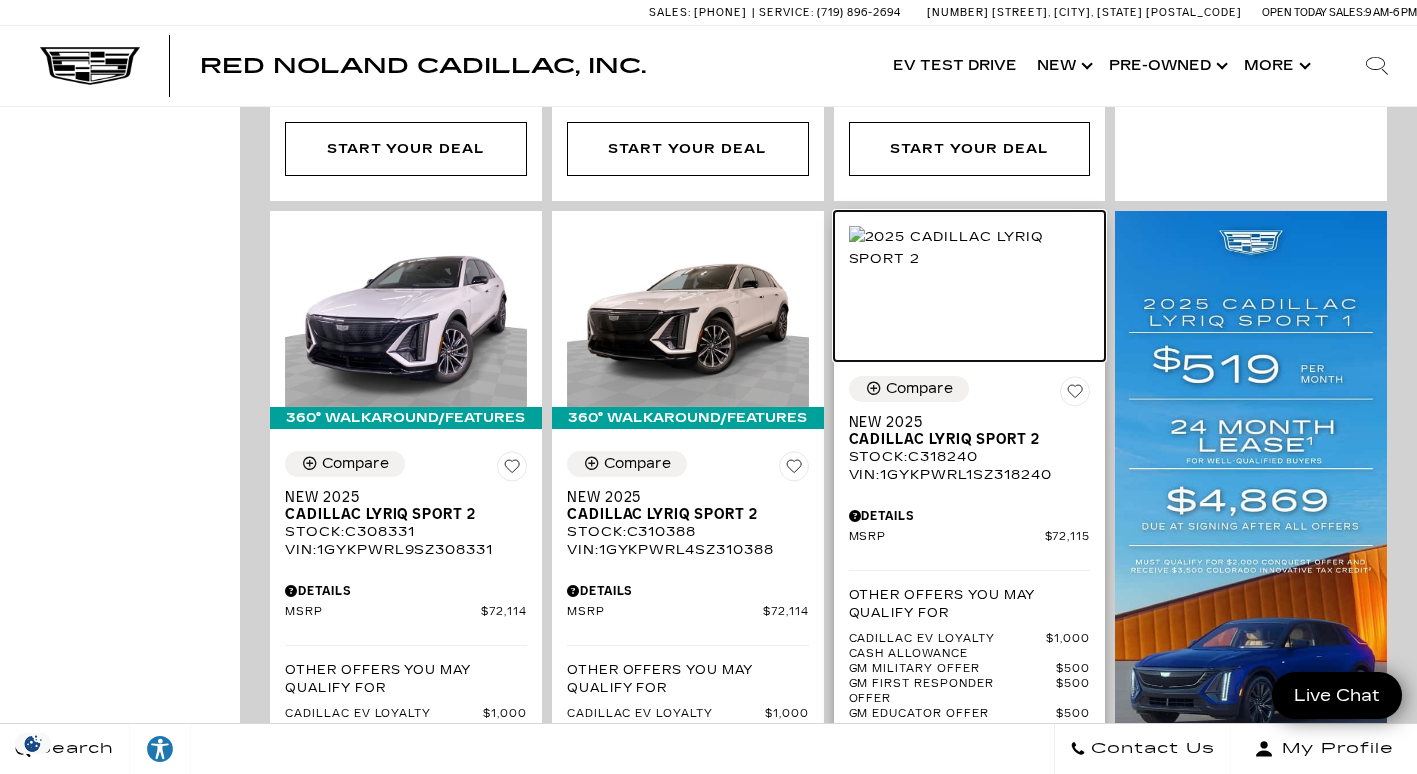 click at bounding box center [970, 248] 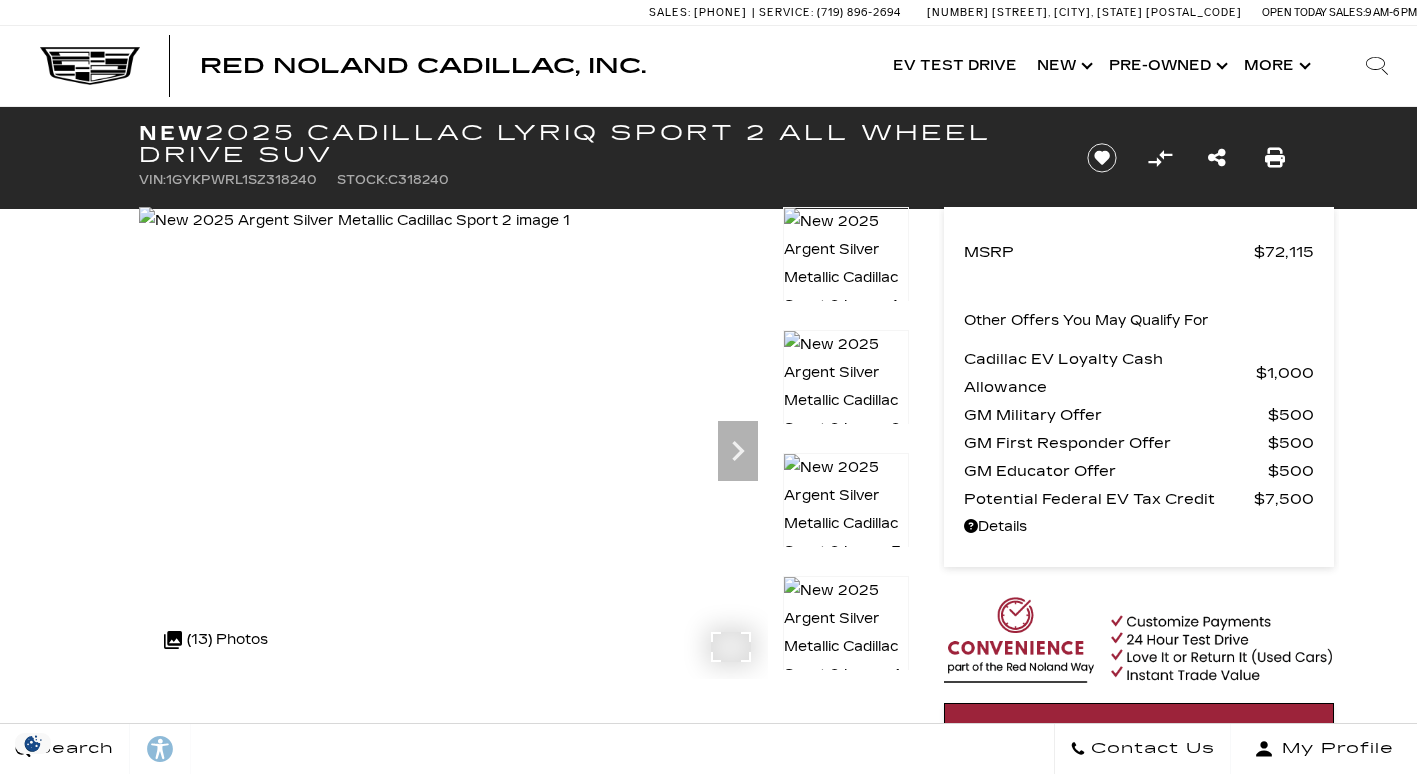 scroll, scrollTop: 0, scrollLeft: 0, axis: both 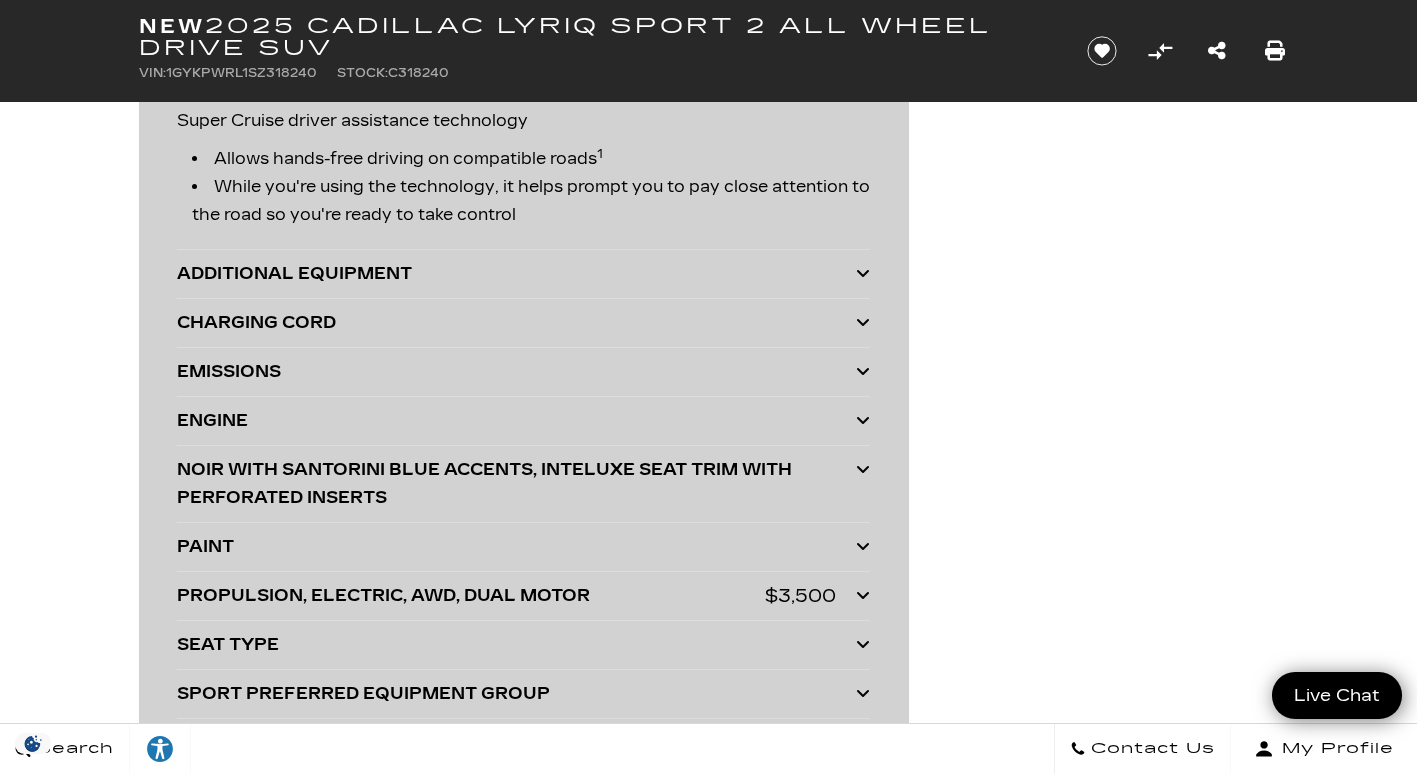 click at bounding box center (863, 273) 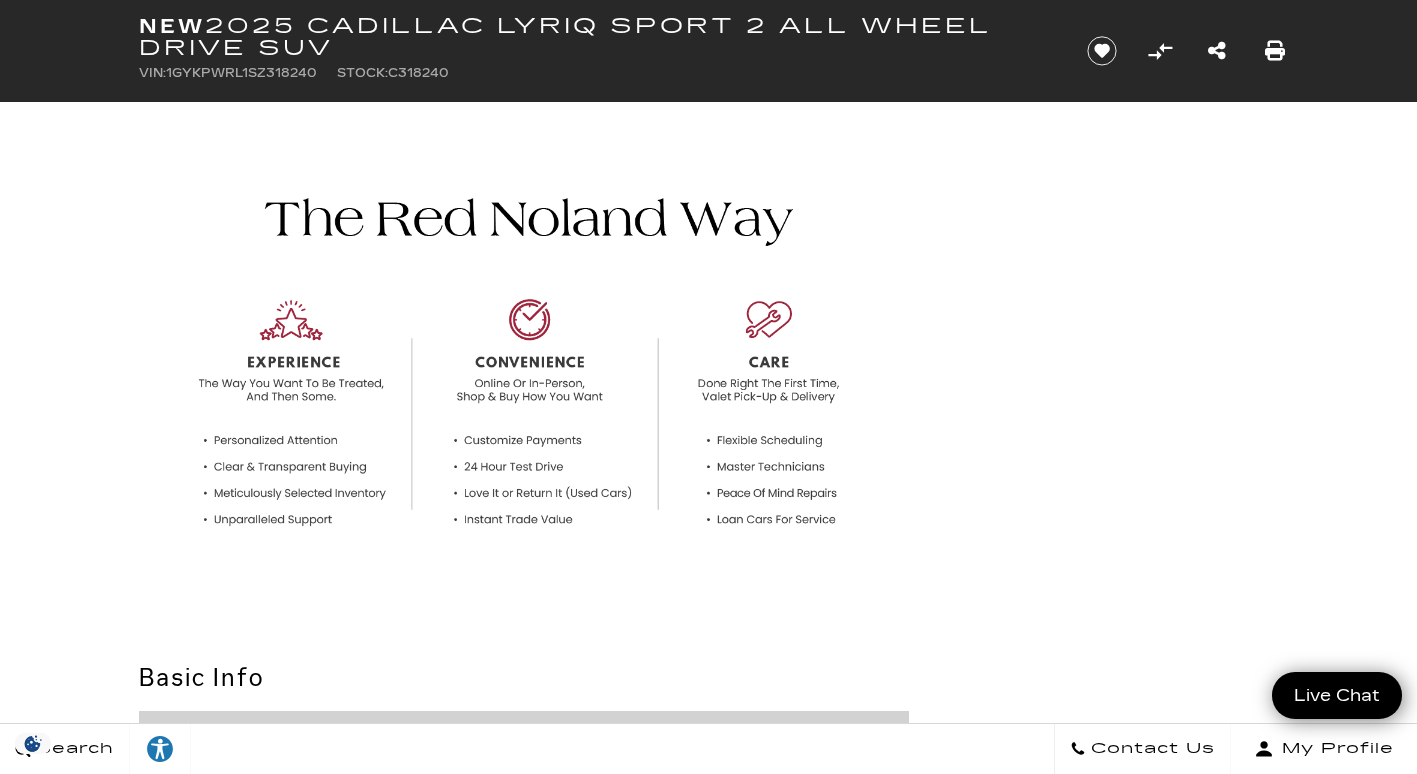 scroll, scrollTop: 1377, scrollLeft: 0, axis: vertical 